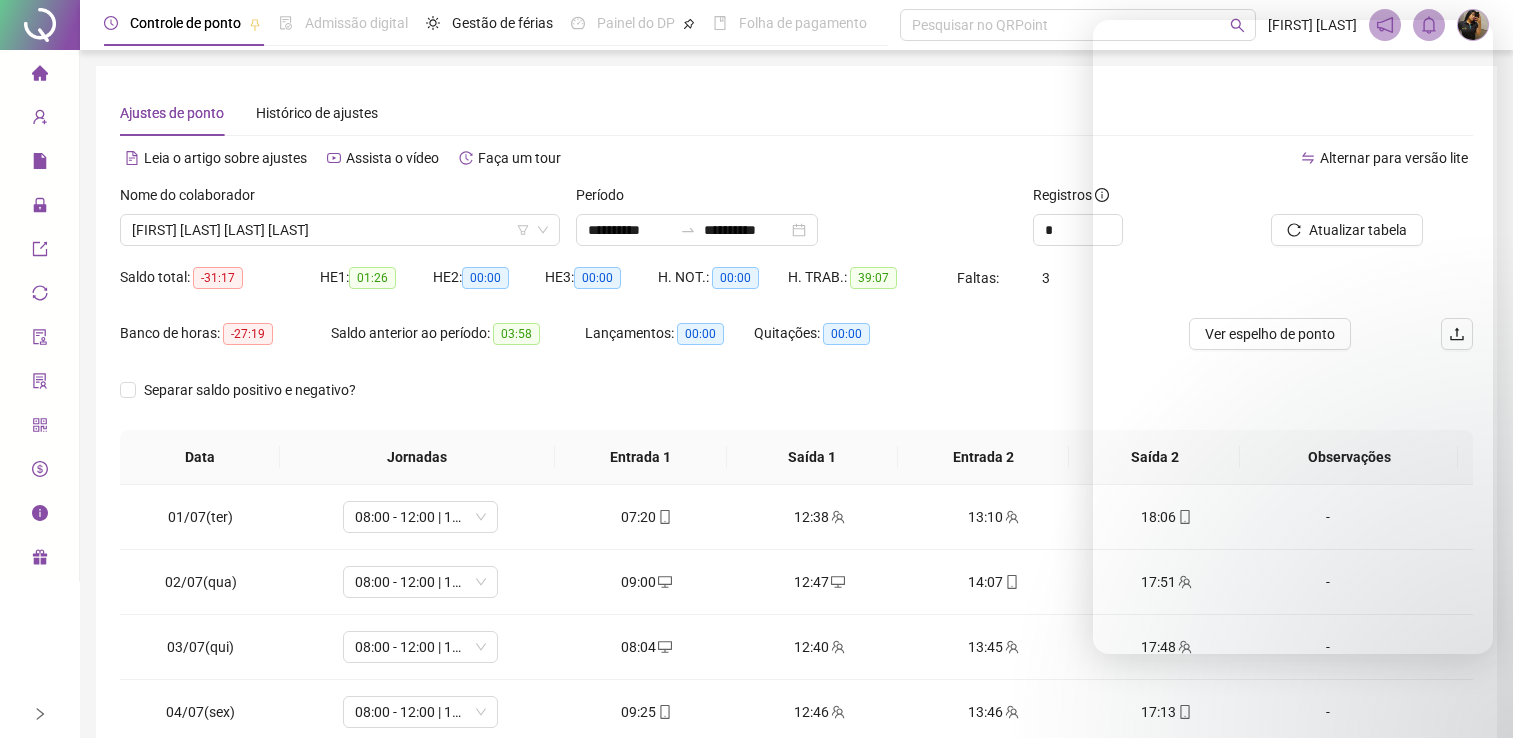 scroll, scrollTop: 283, scrollLeft: 0, axis: vertical 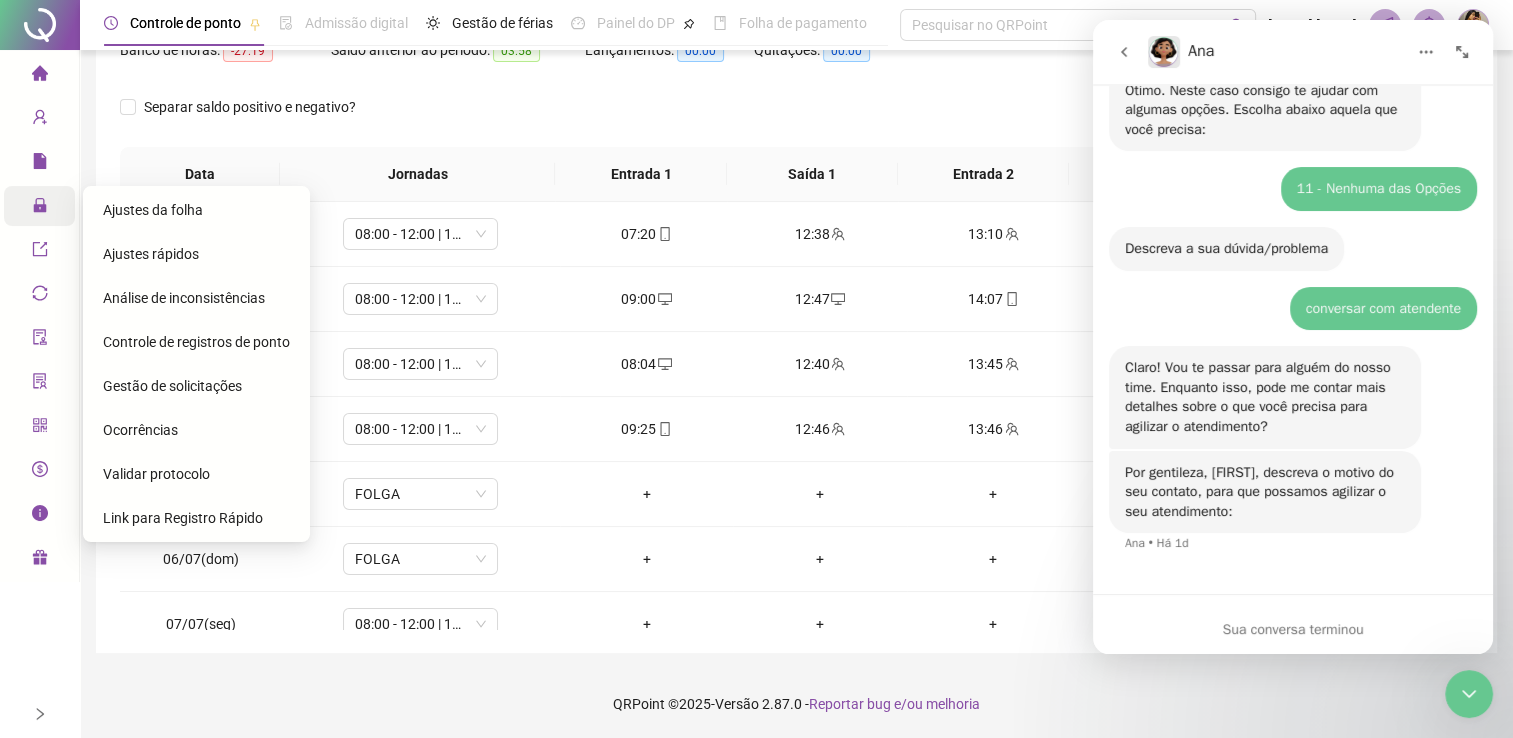 click on "Administração" at bounding box center (39, 206) 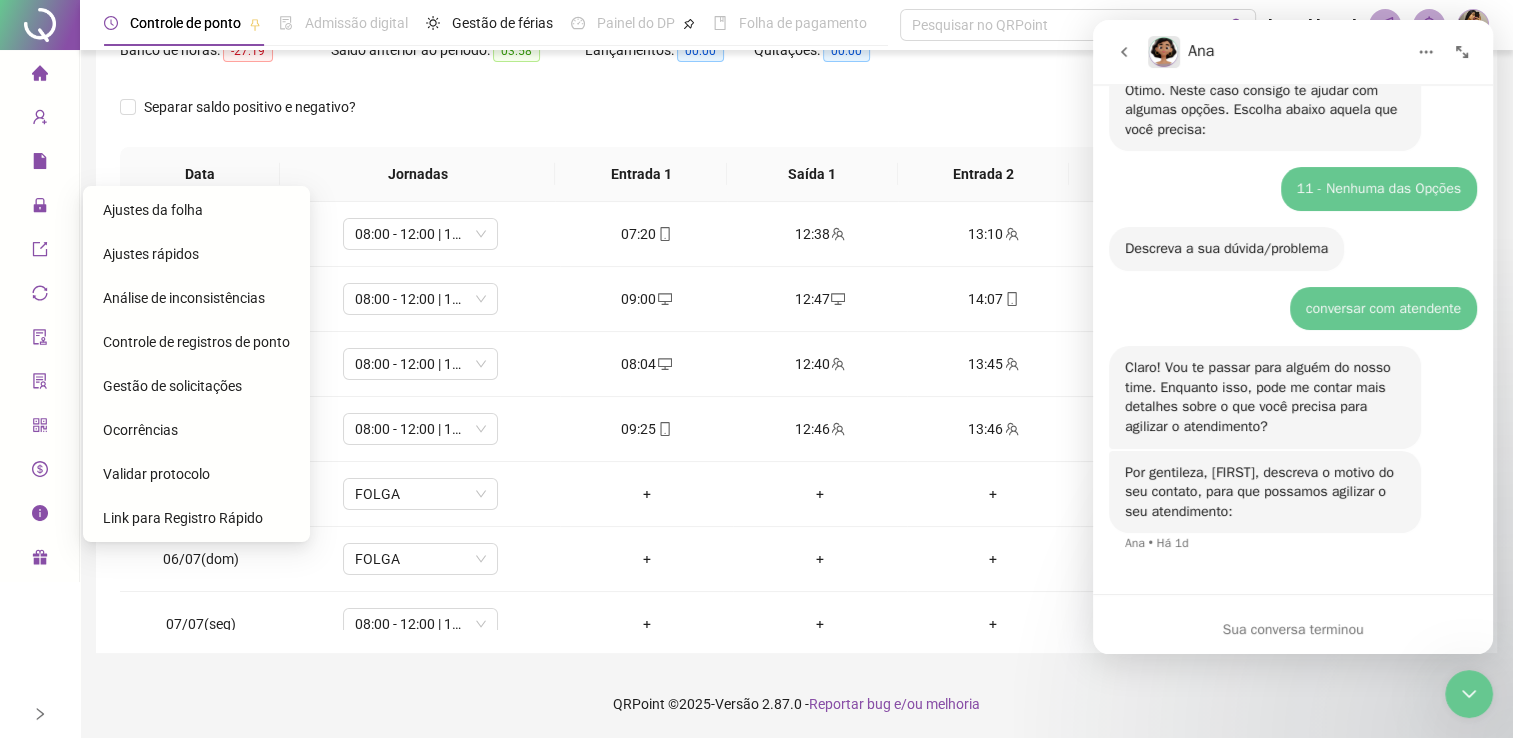 click on "Gestão de solicitações" at bounding box center [172, 386] 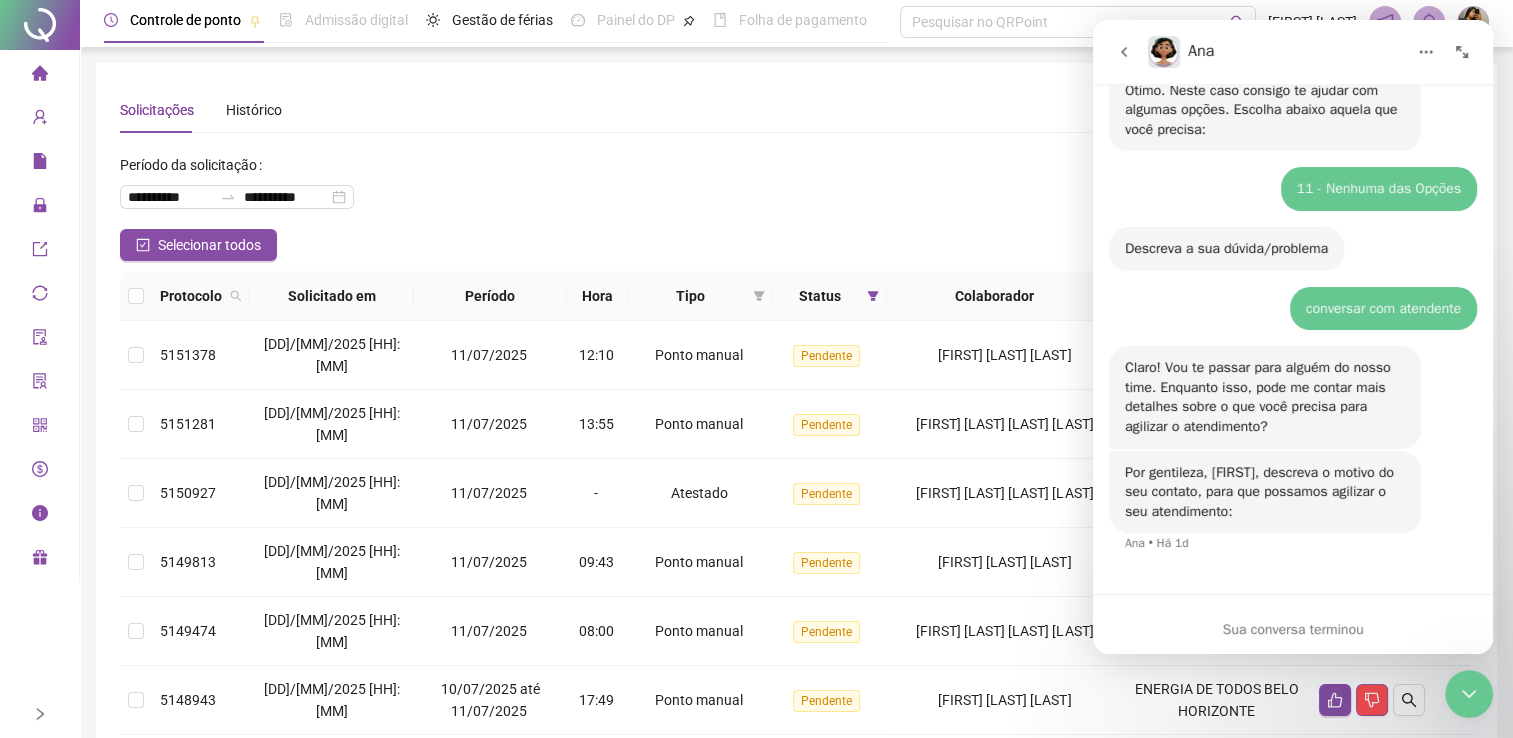 scroll, scrollTop: 0, scrollLeft: 0, axis: both 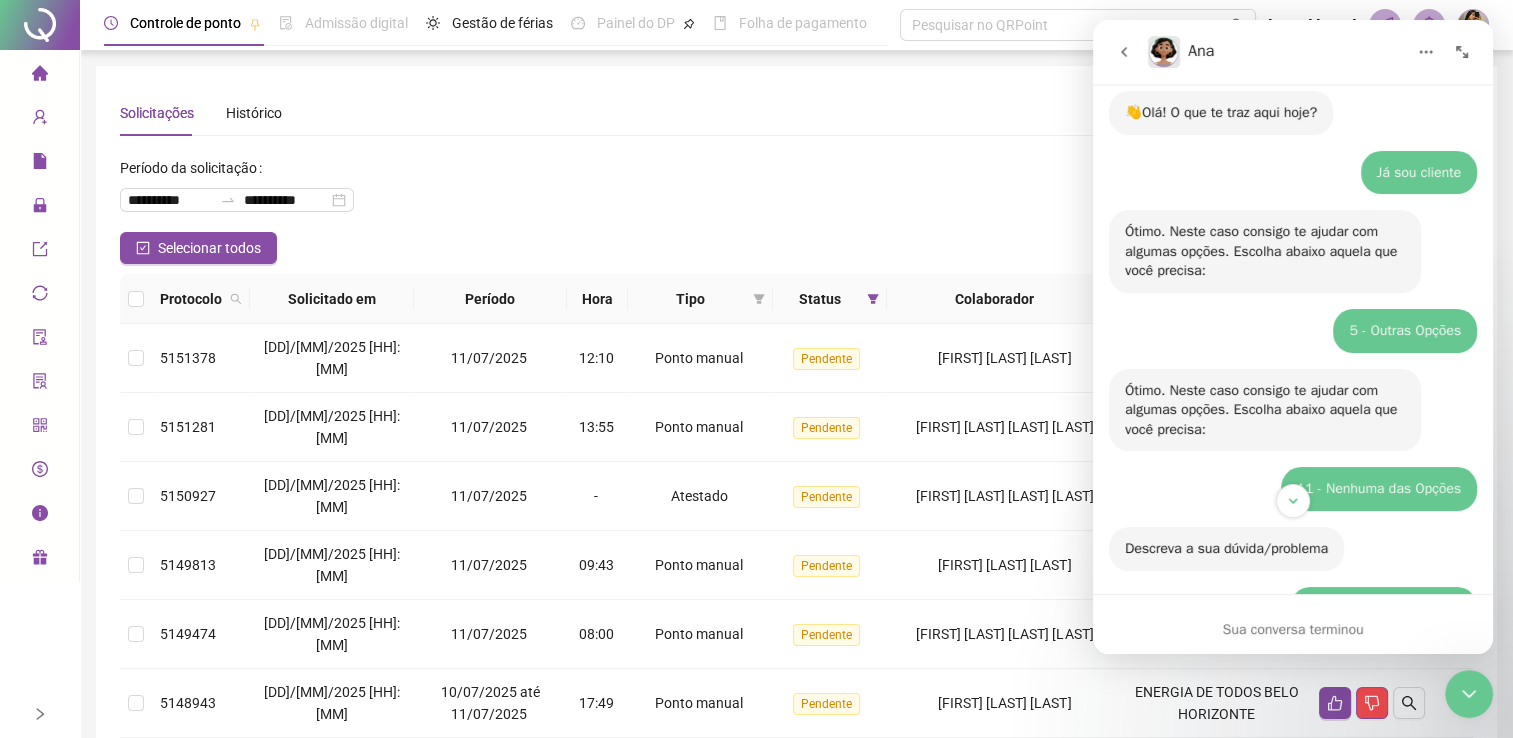 click at bounding box center (1124, 52) 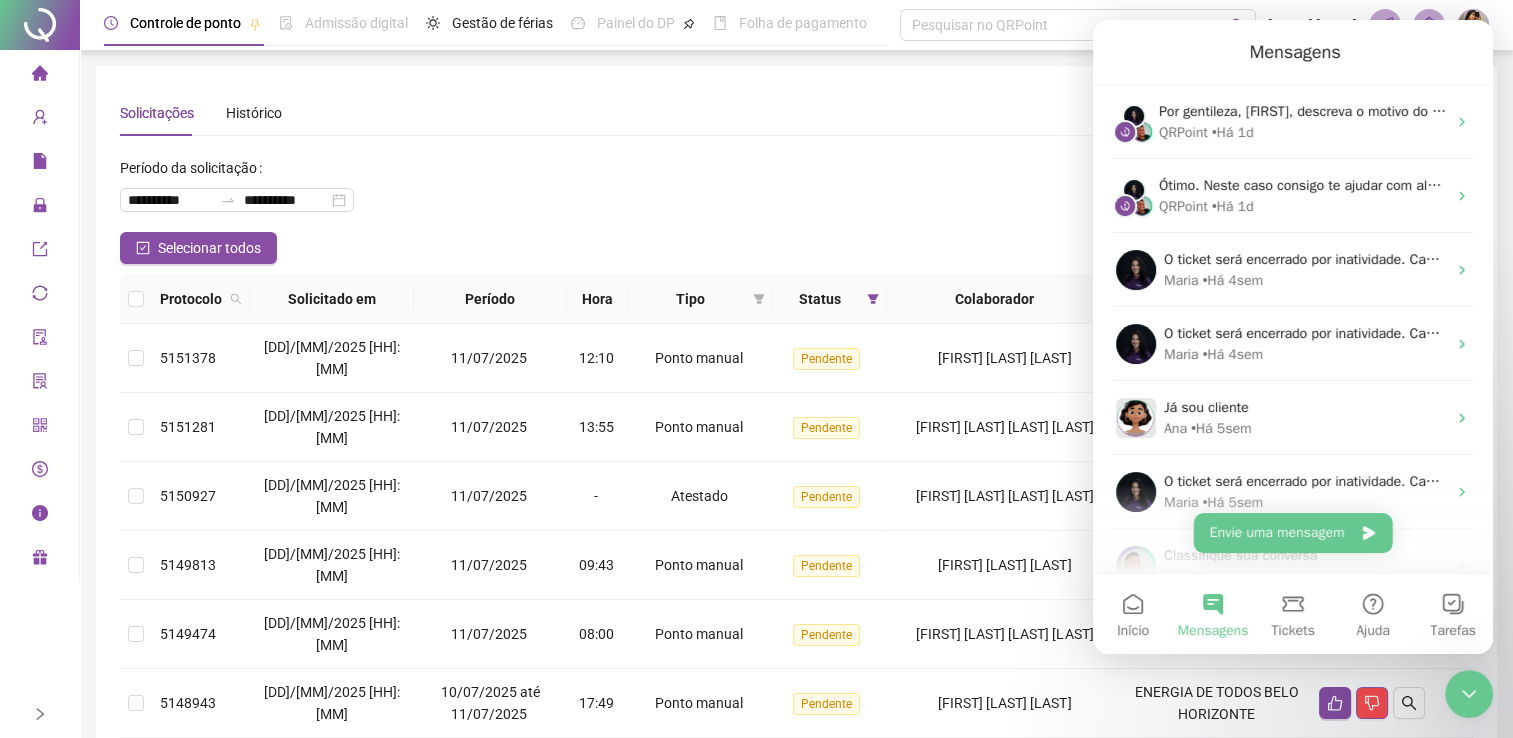 scroll, scrollTop: 0, scrollLeft: 0, axis: both 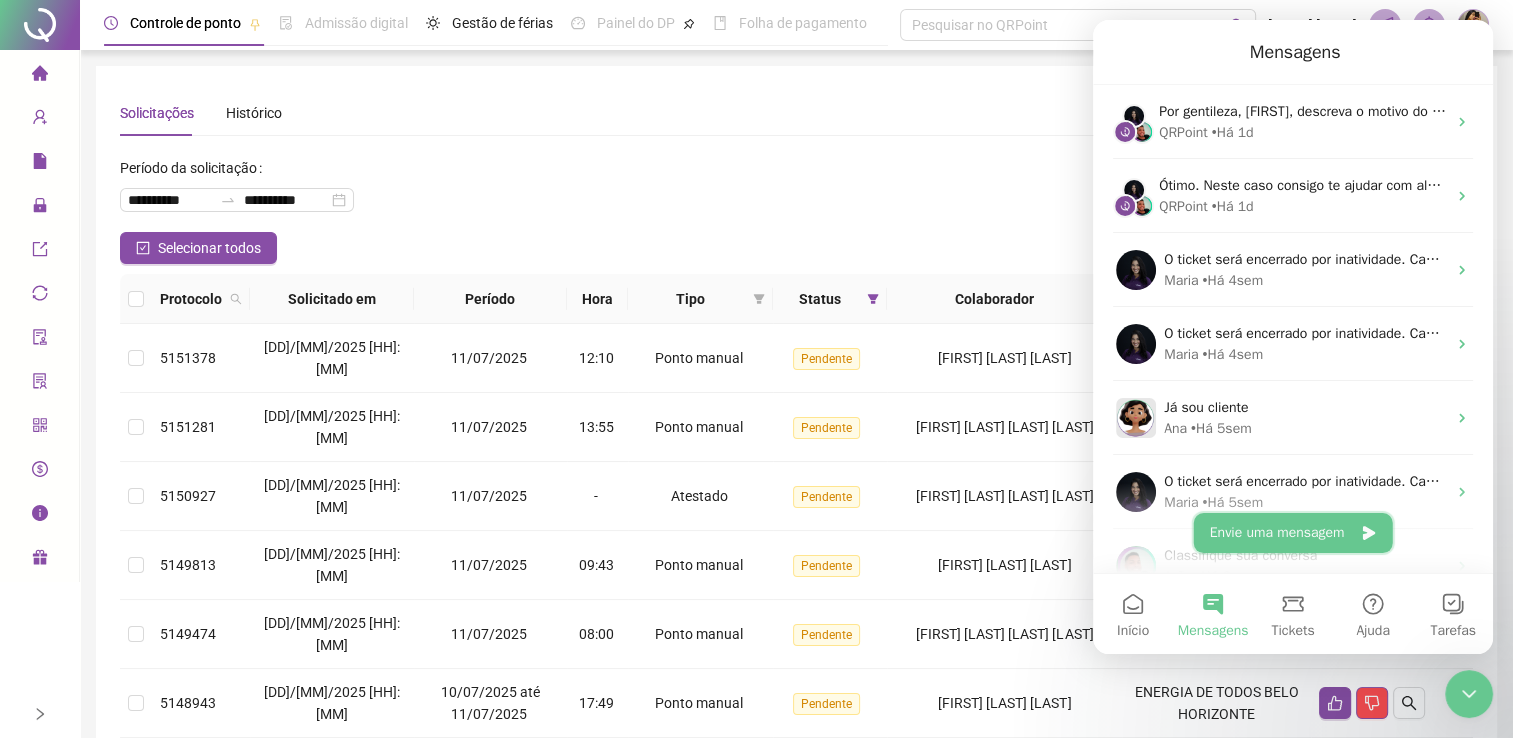 click on "Envie uma mensagem" at bounding box center (1293, 533) 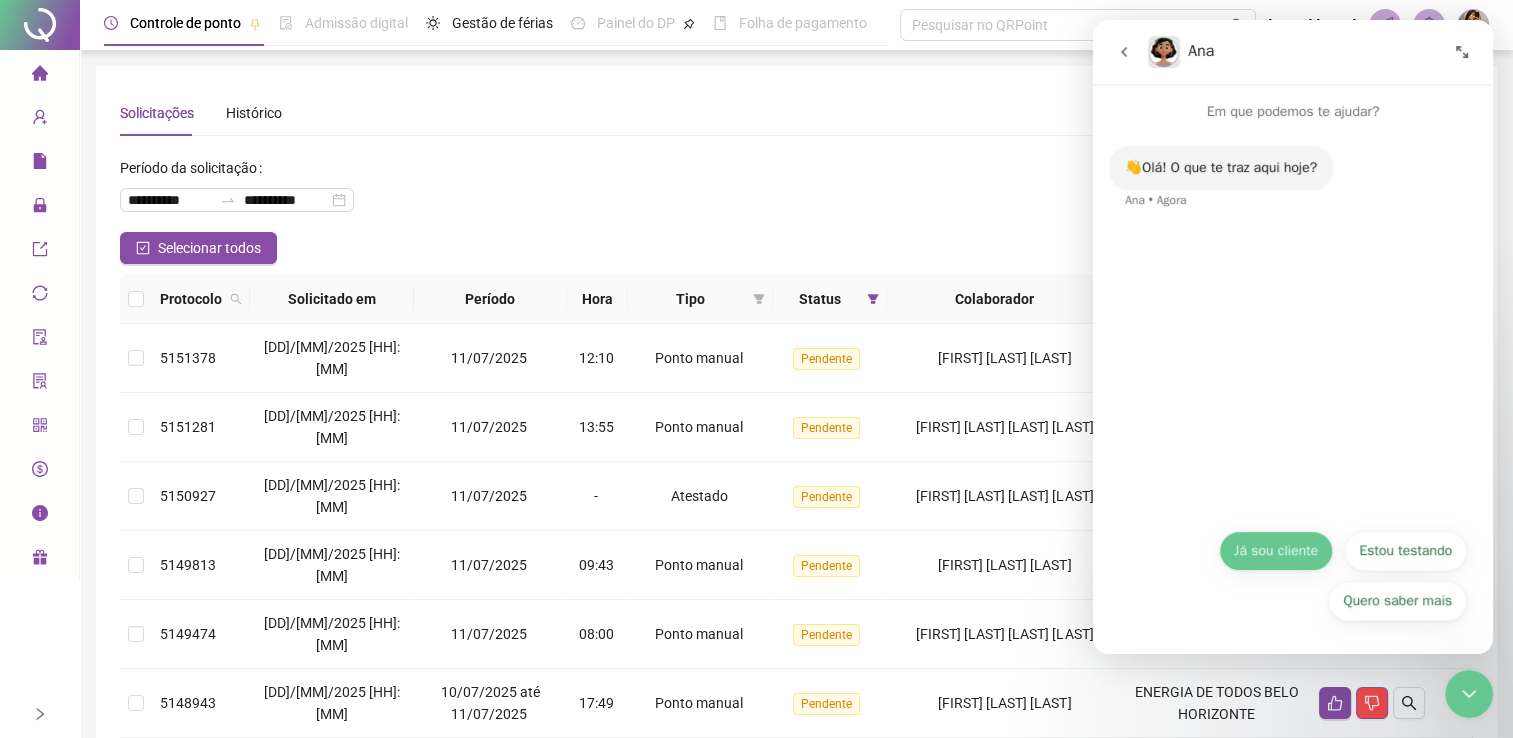 click on "Já sou cliente" at bounding box center [1276, 551] 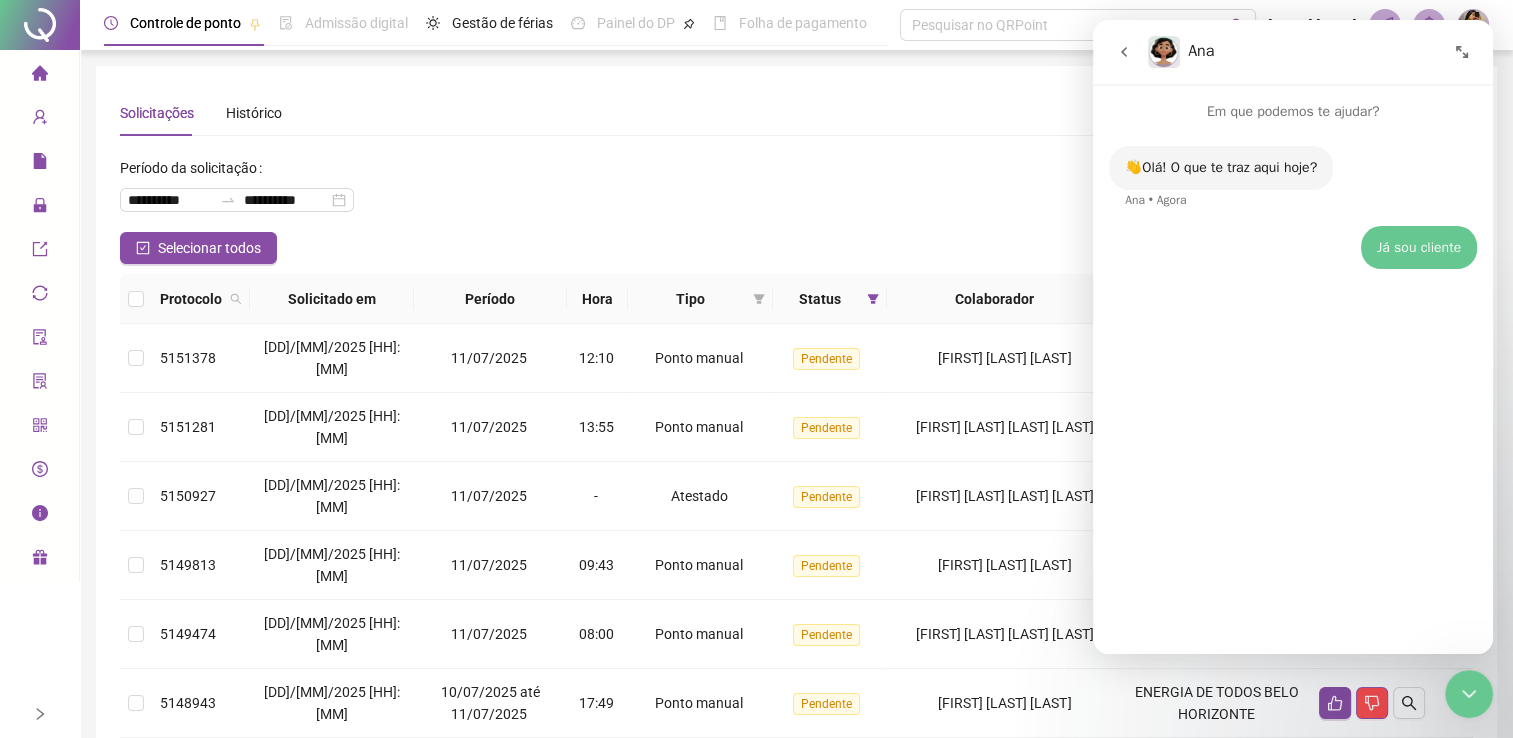 click on "**********" at bounding box center [796, 192] 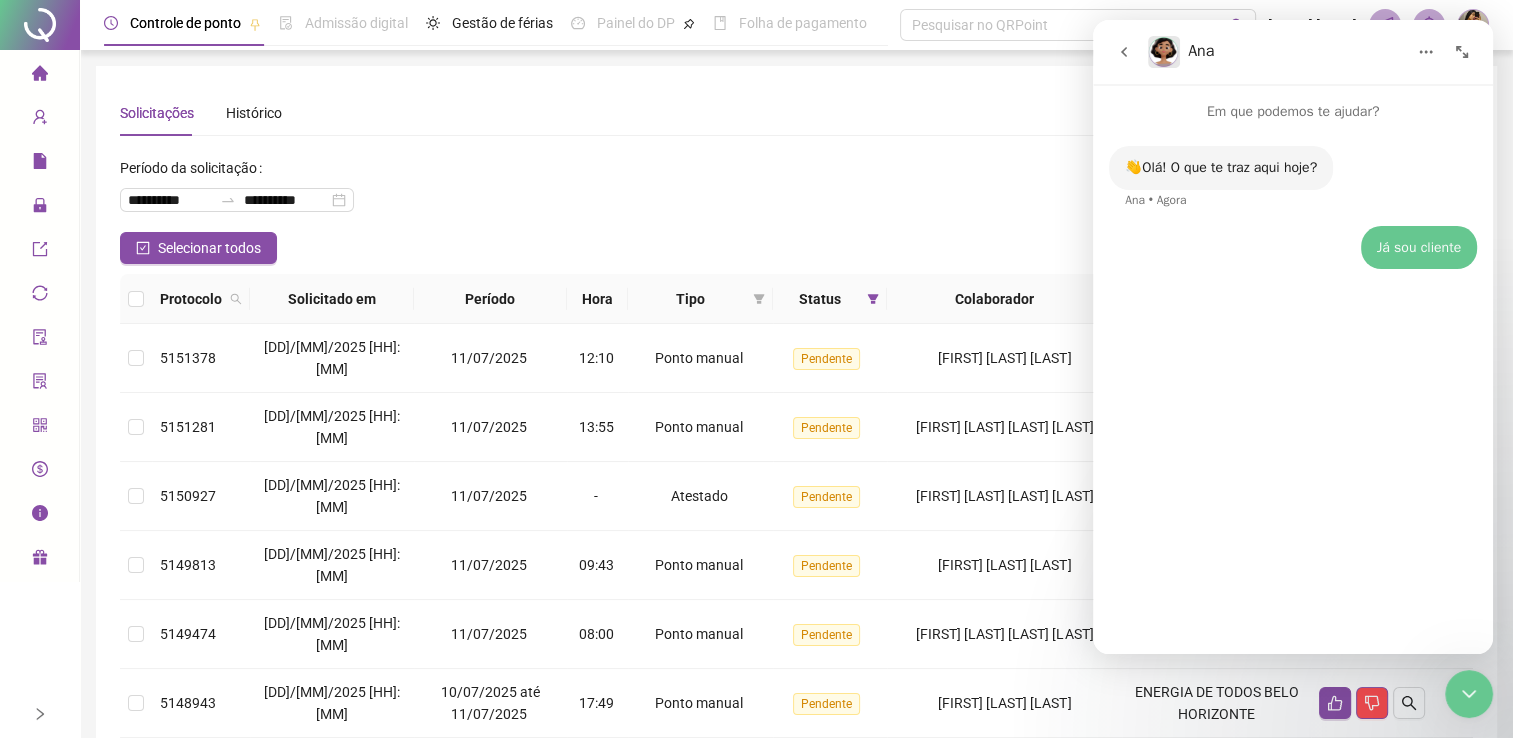click 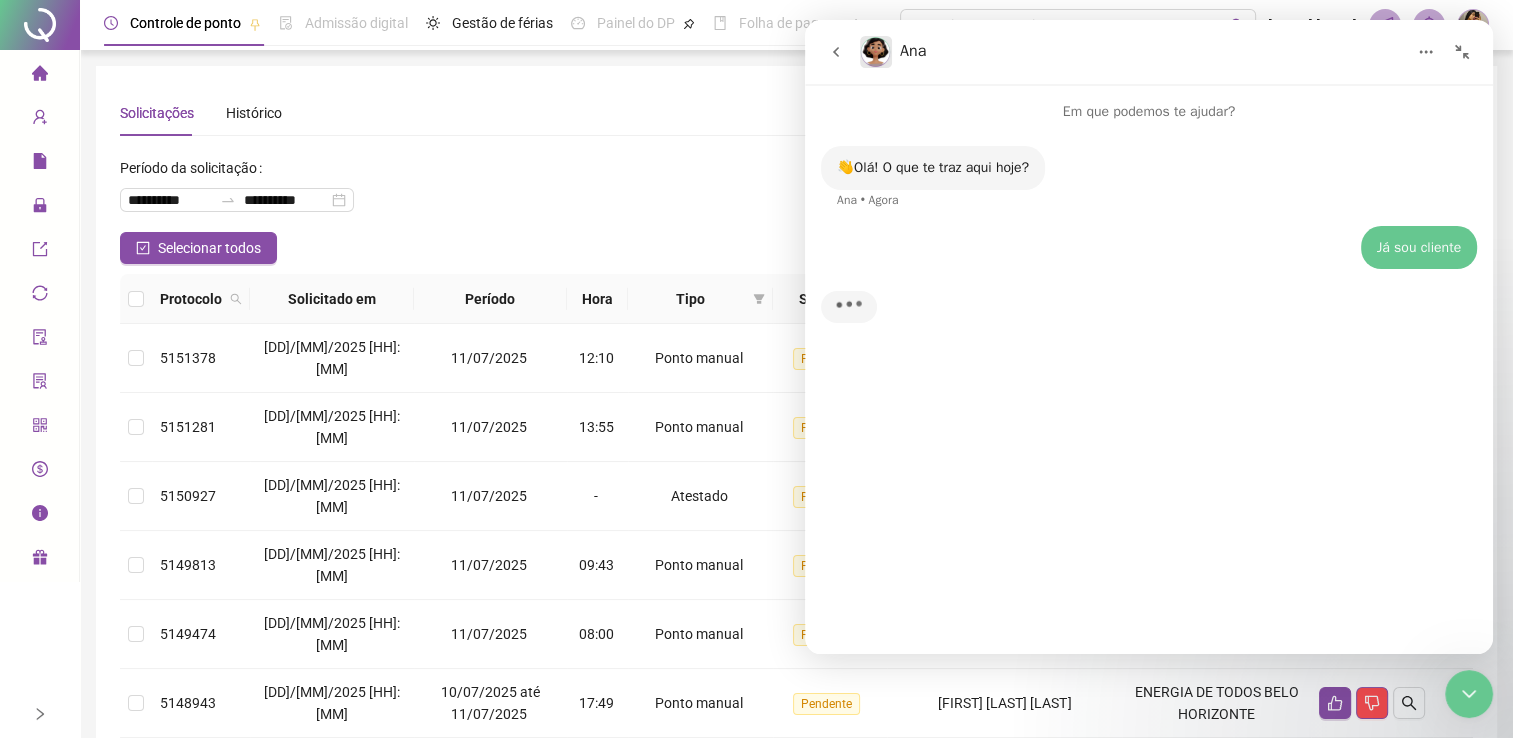 click on "Solicitações Histórico" at bounding box center (796, 113) 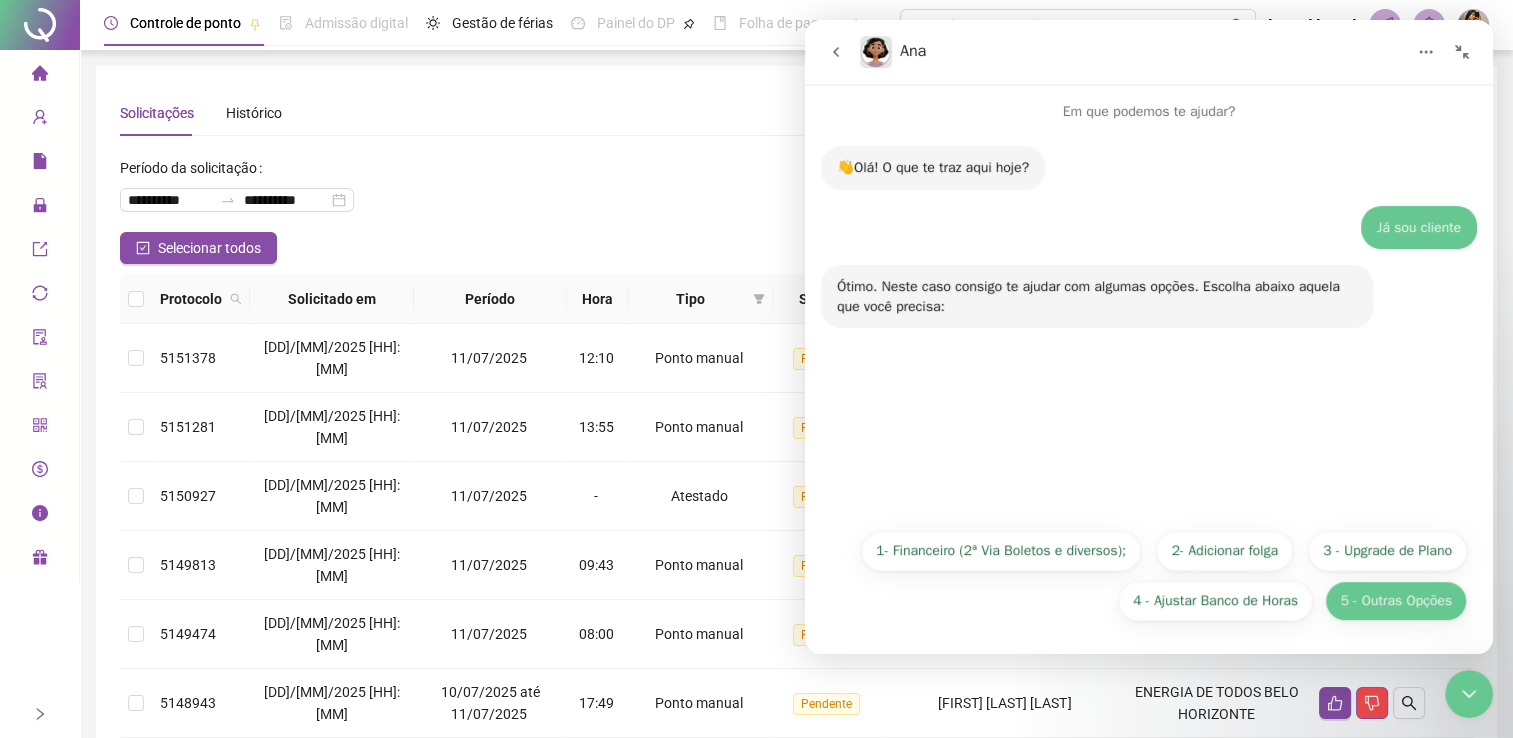 click on "5 - Outras Opções" at bounding box center [1396, 601] 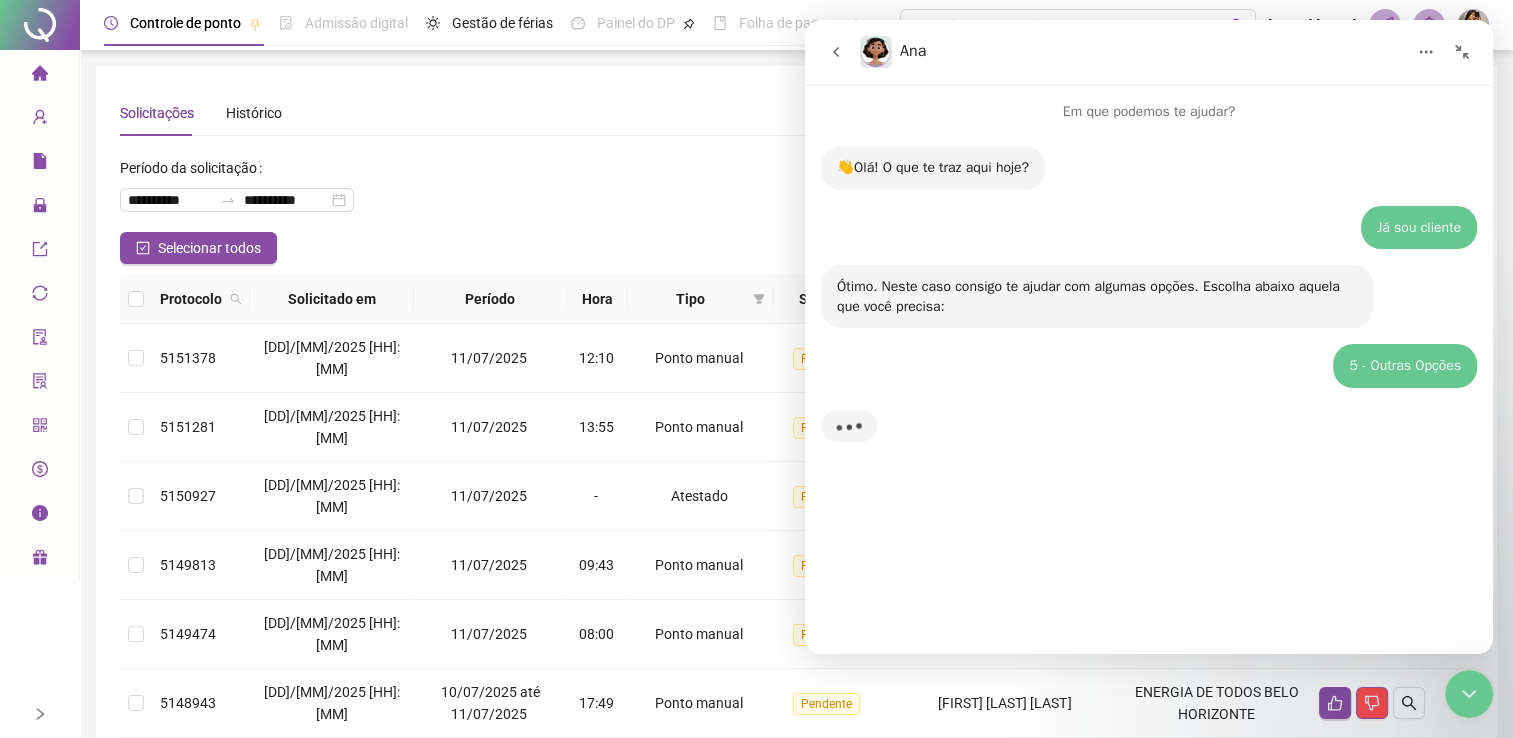click 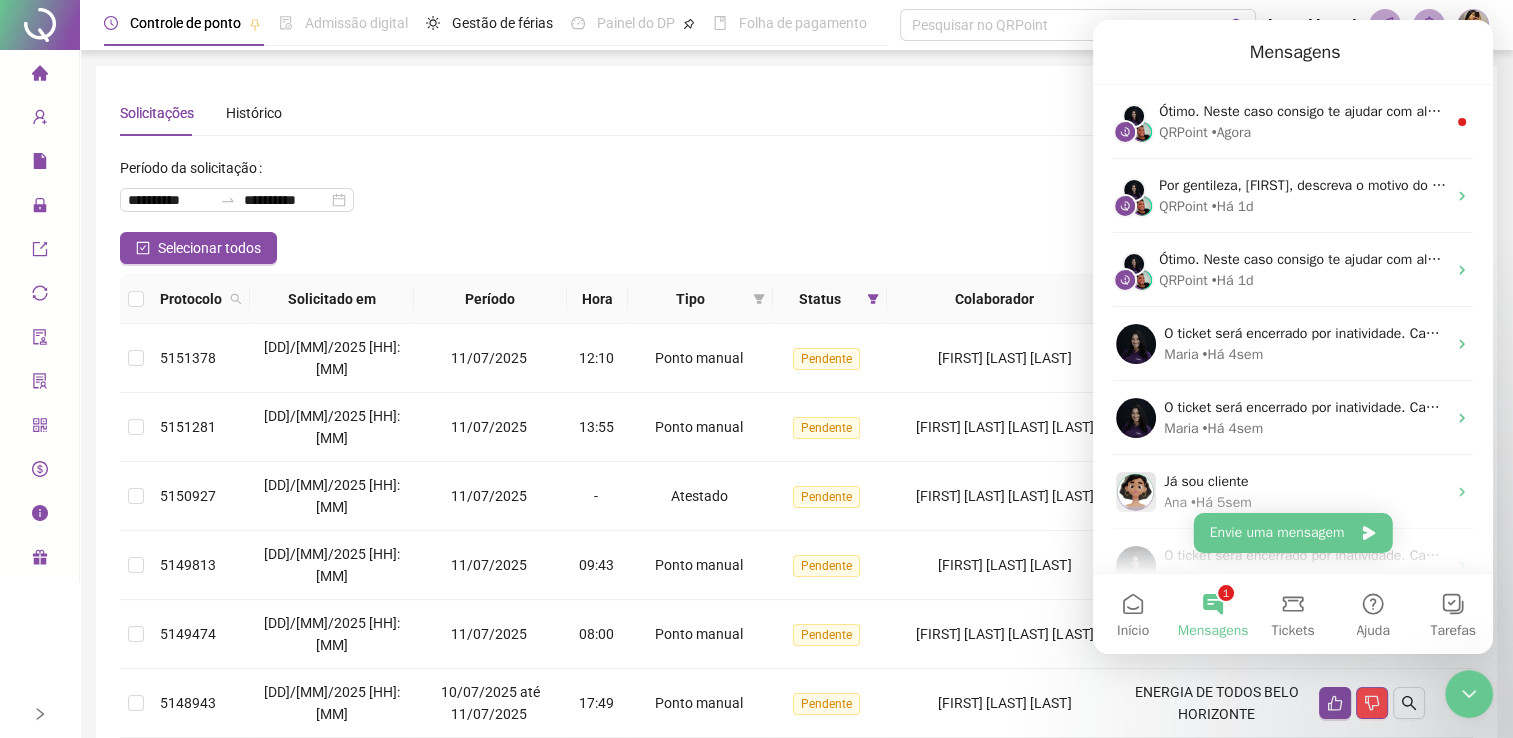 click on "**********" at bounding box center [796, 192] 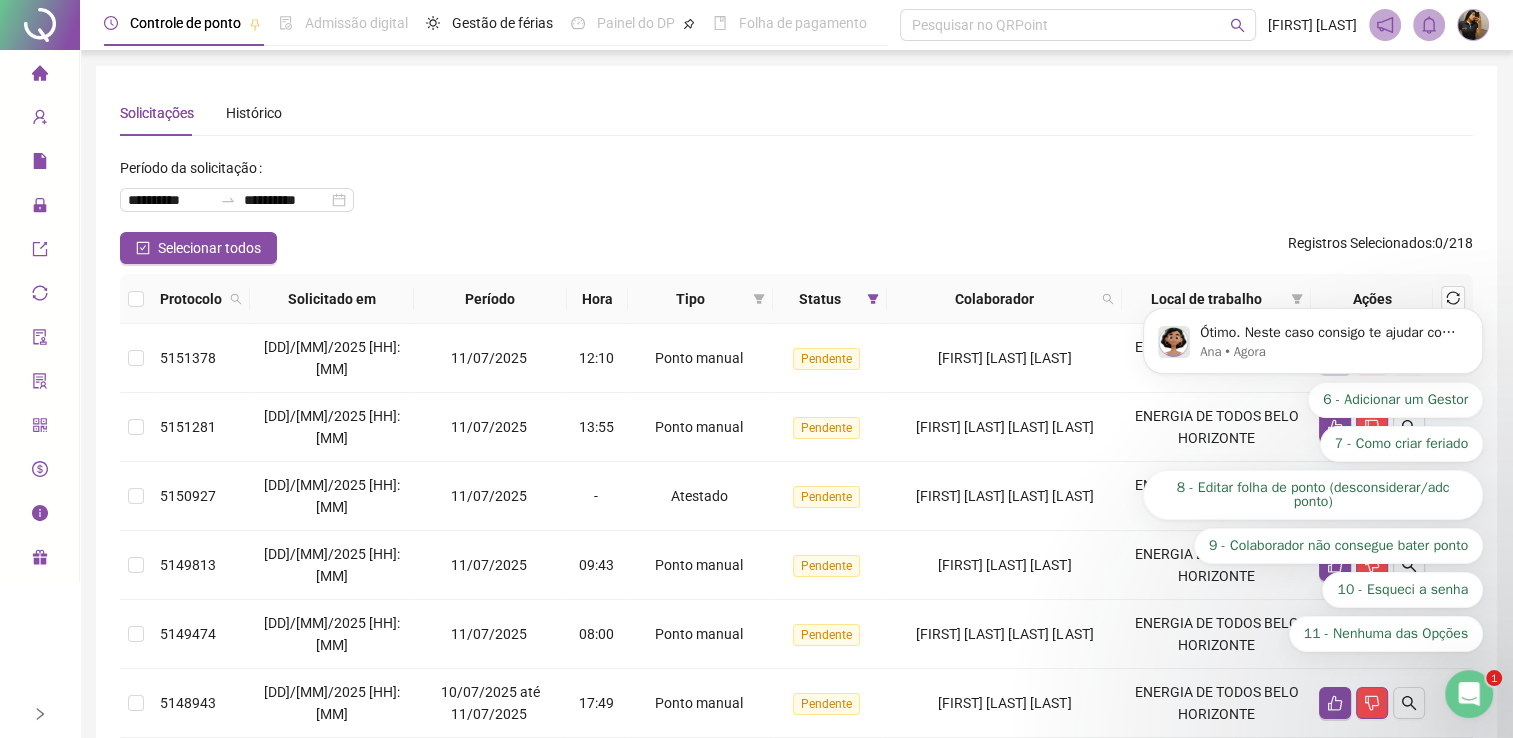 scroll, scrollTop: 0, scrollLeft: 0, axis: both 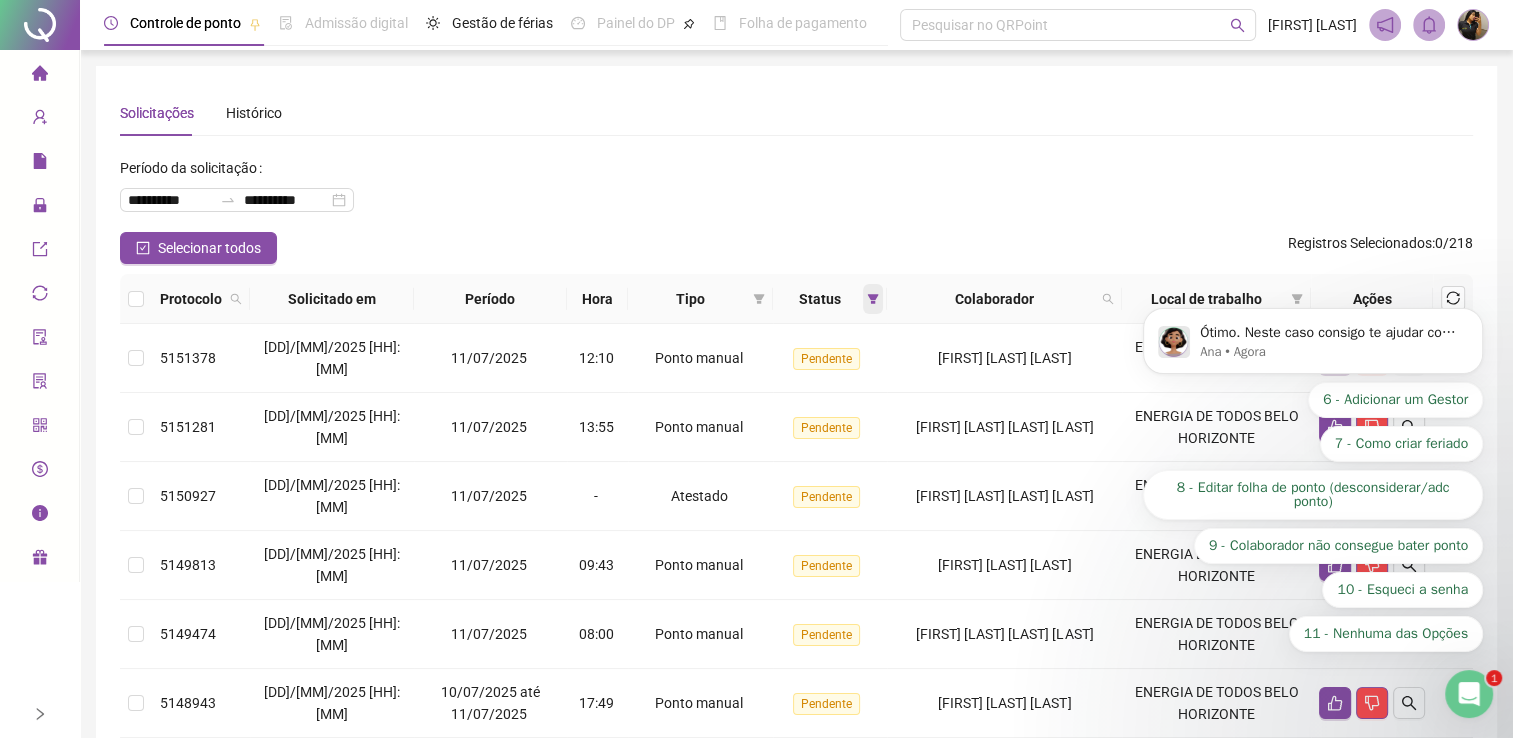 click 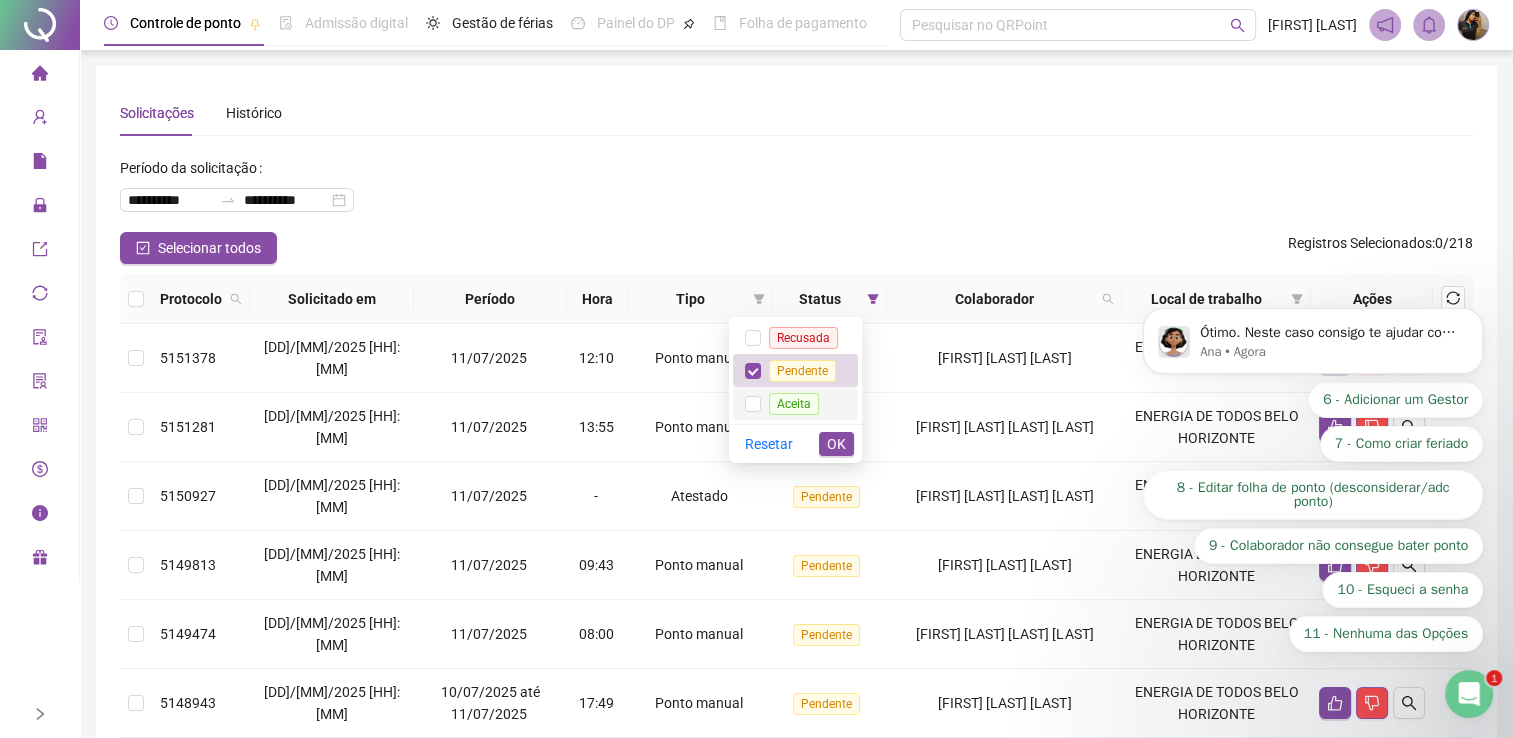 click on "Aceita" at bounding box center [794, 404] 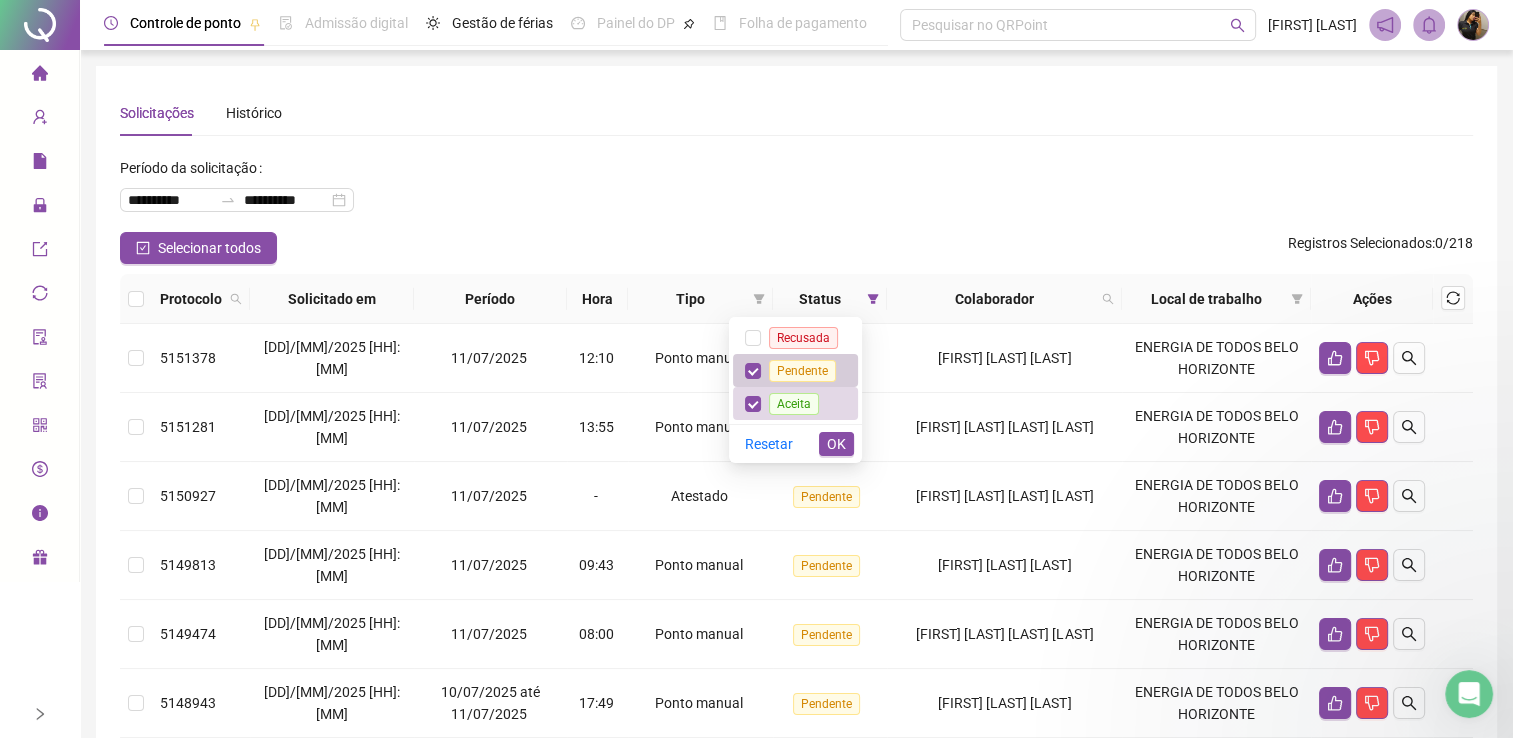 click on "Pendente" at bounding box center [802, 371] 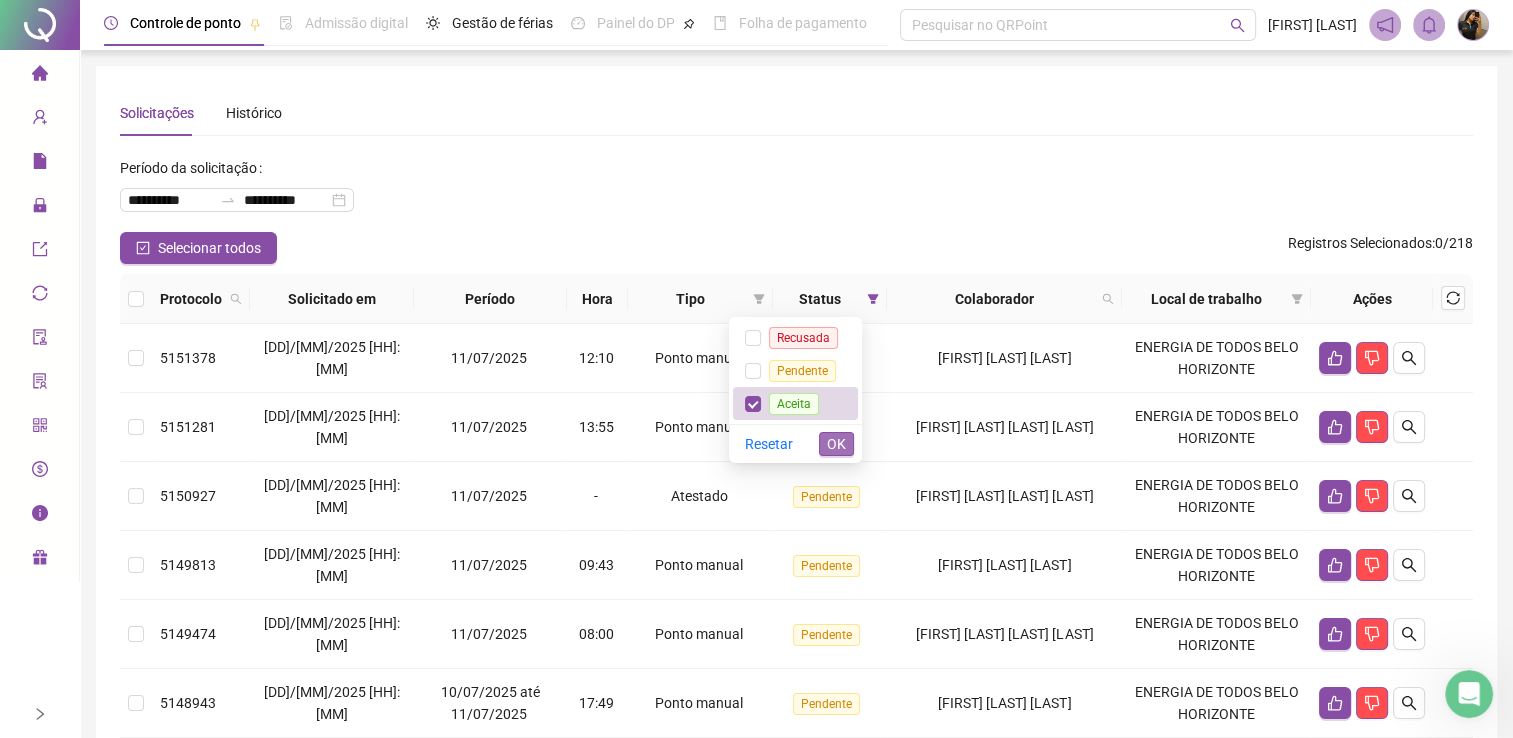 click on "OK" at bounding box center (836, 444) 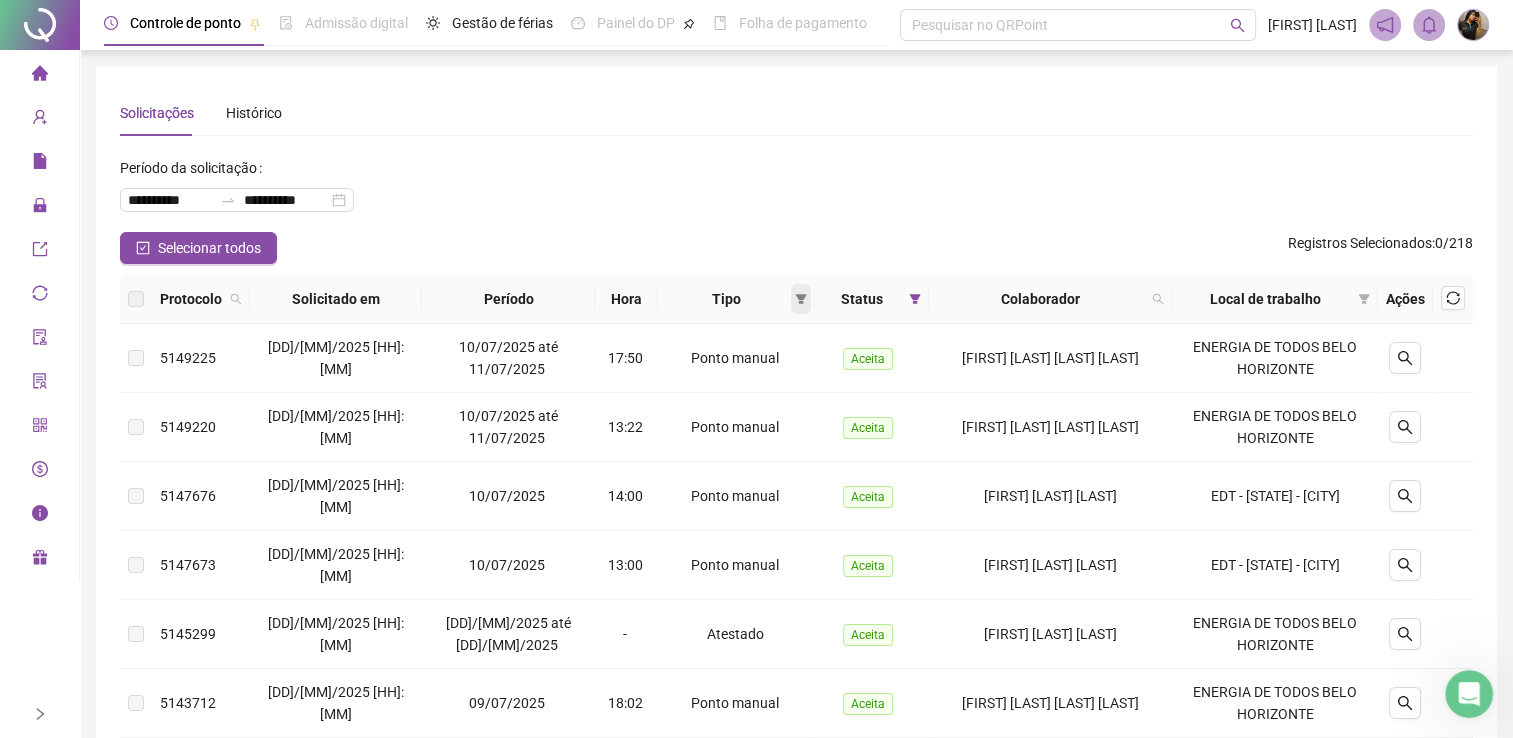 click 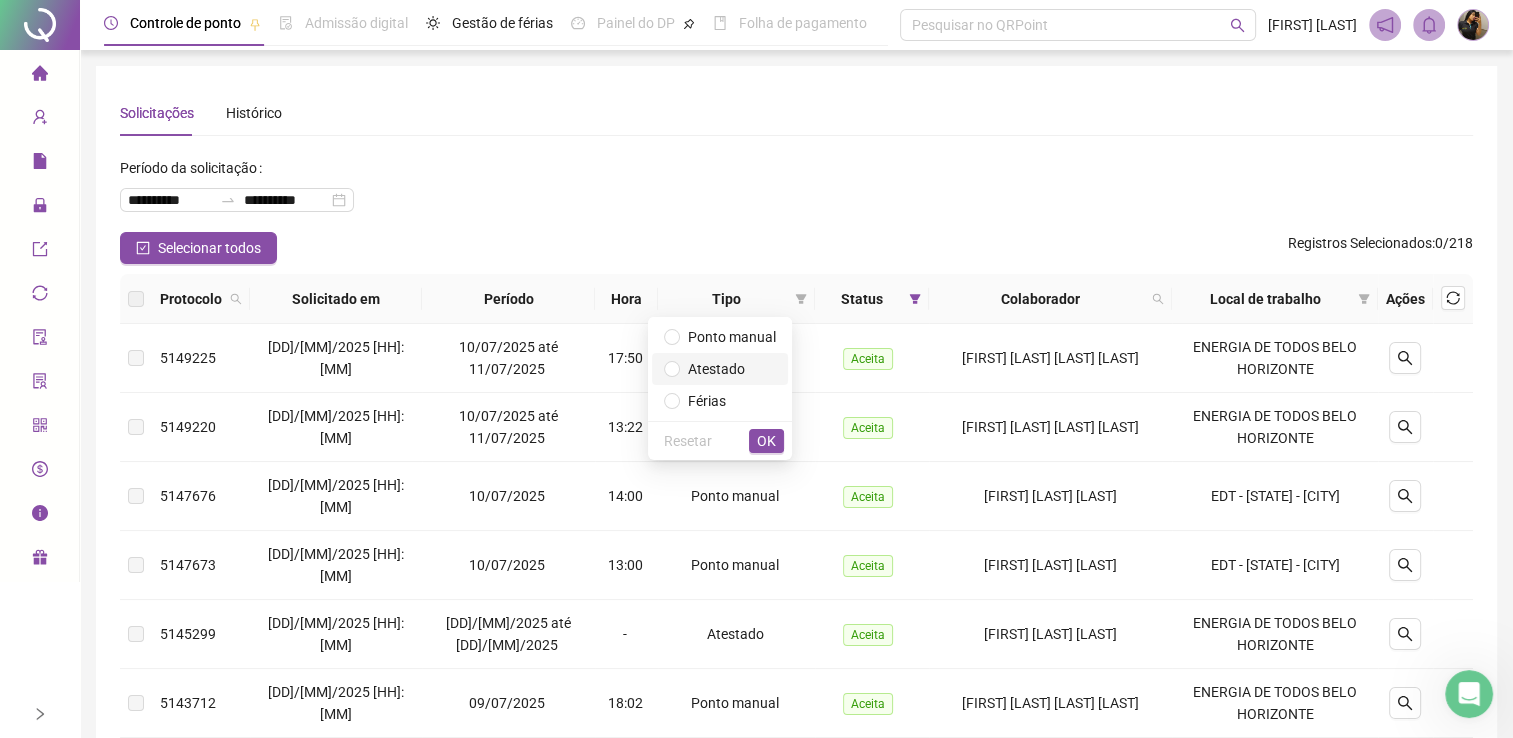 click on "Atestado" at bounding box center (716, 369) 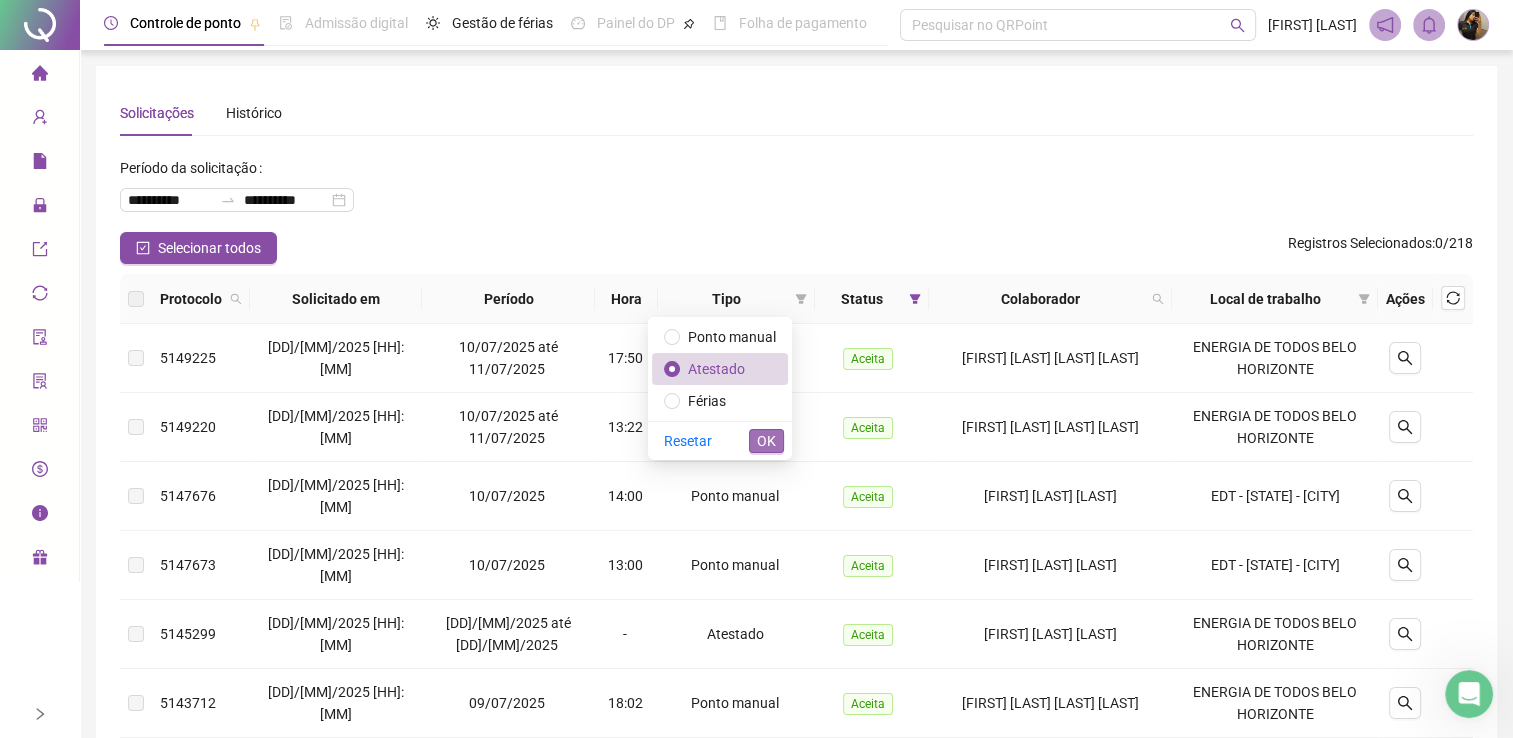 click on "OK" at bounding box center [766, 441] 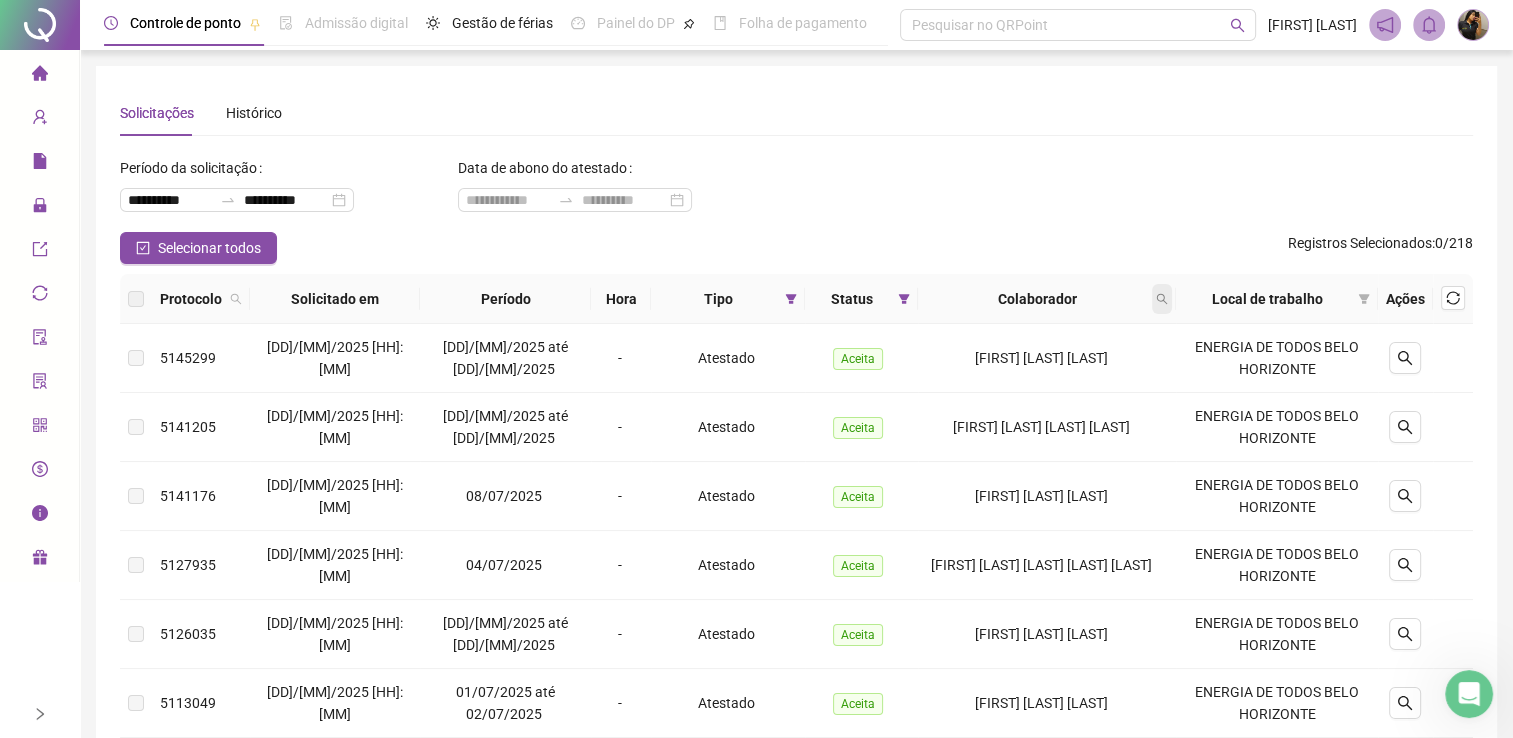 click 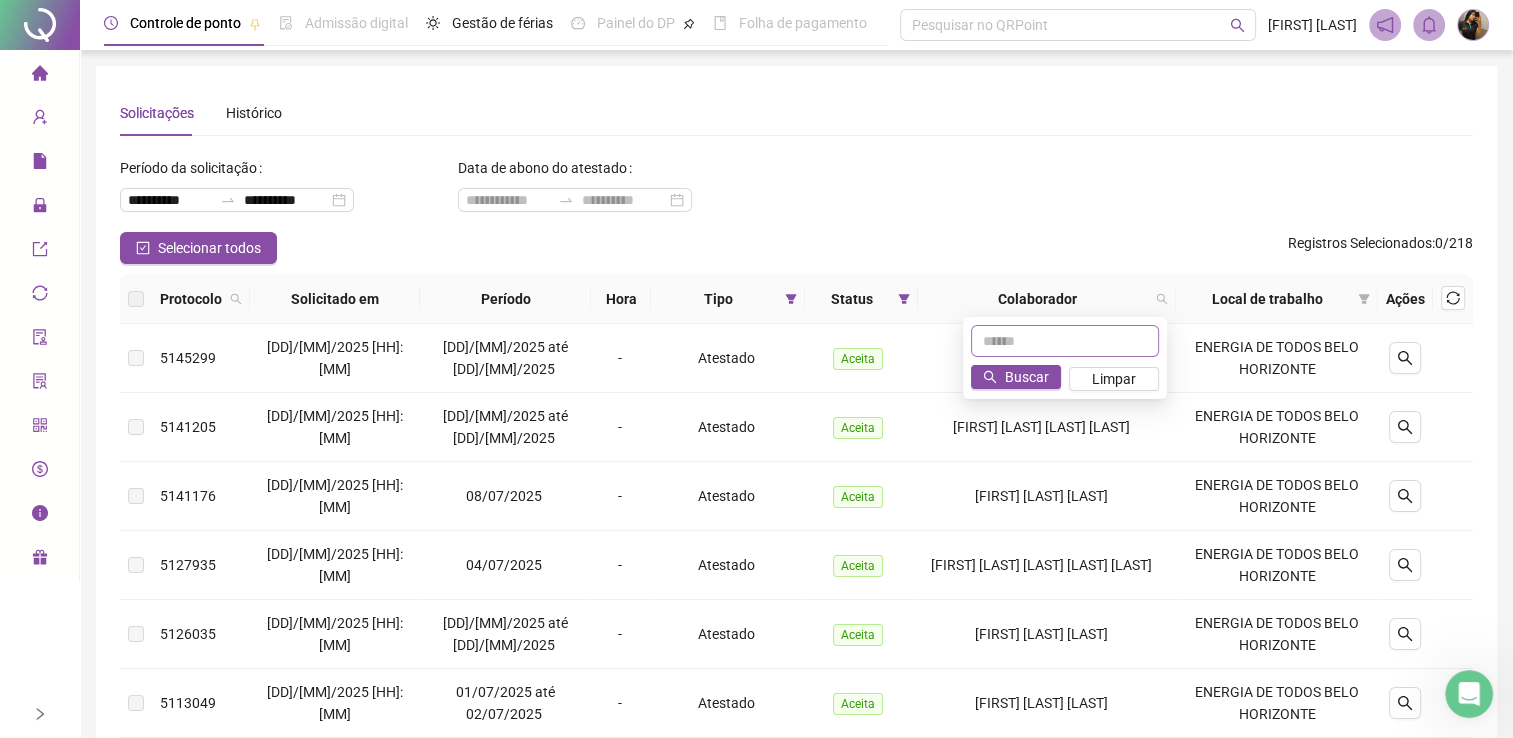 click at bounding box center (1065, 341) 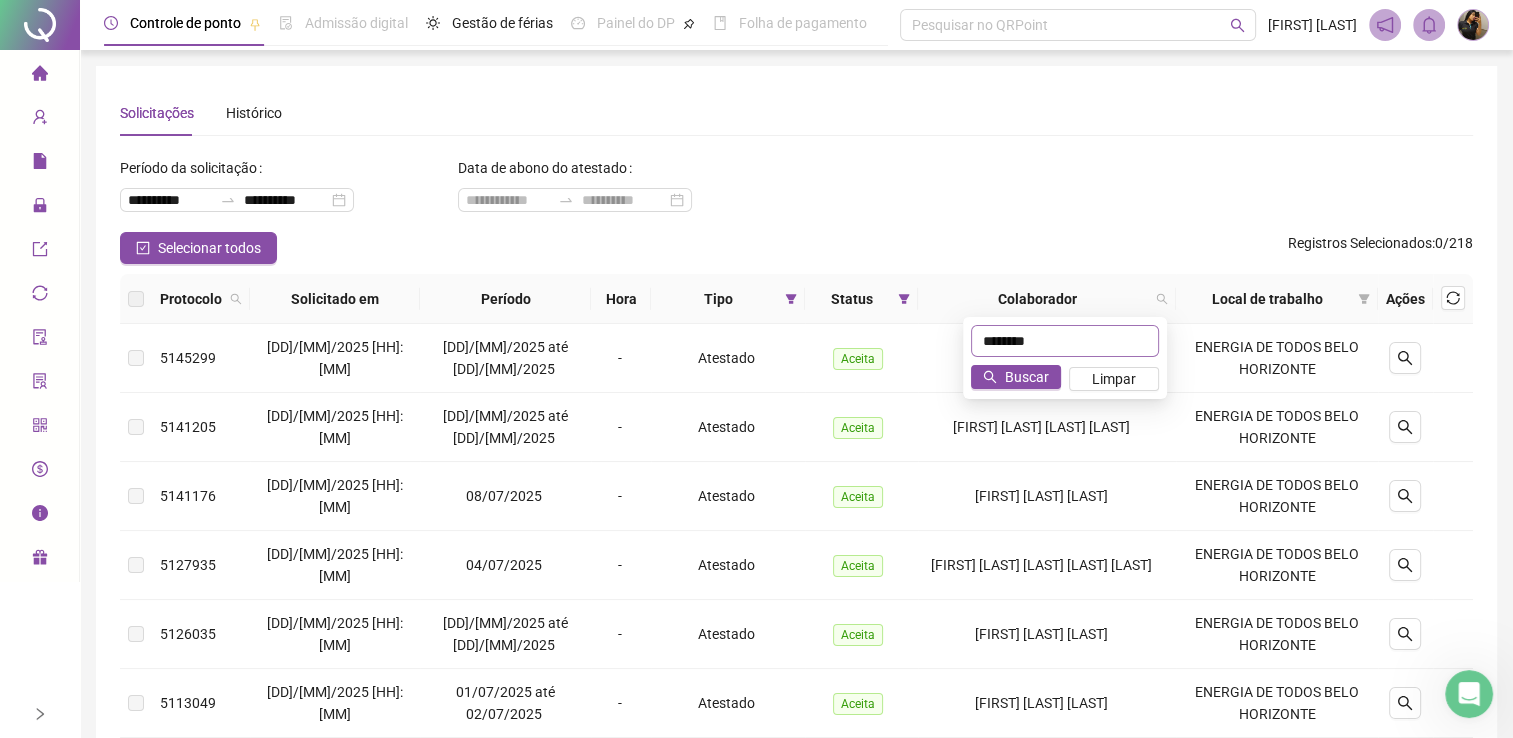 type on "*******" 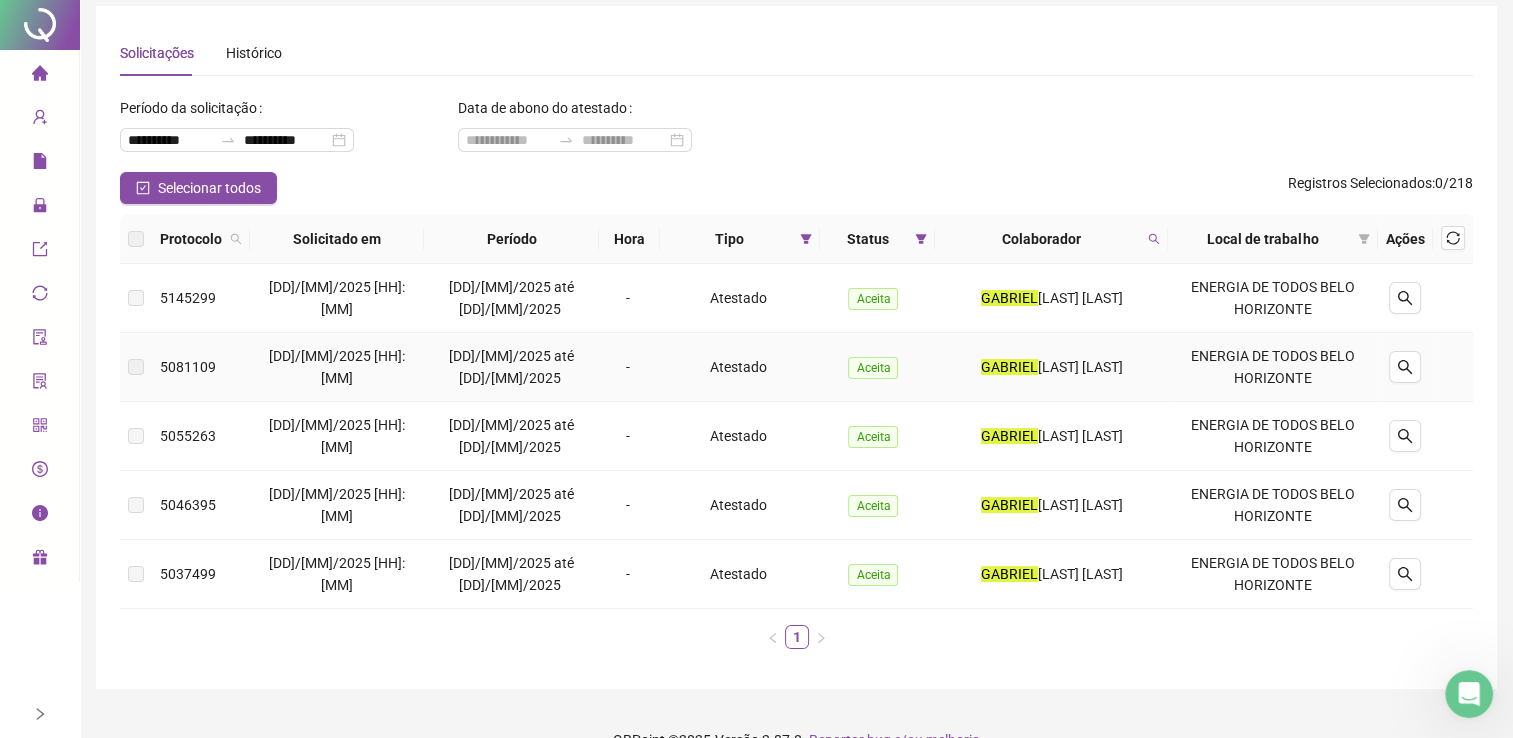 scroll, scrollTop: 94, scrollLeft: 0, axis: vertical 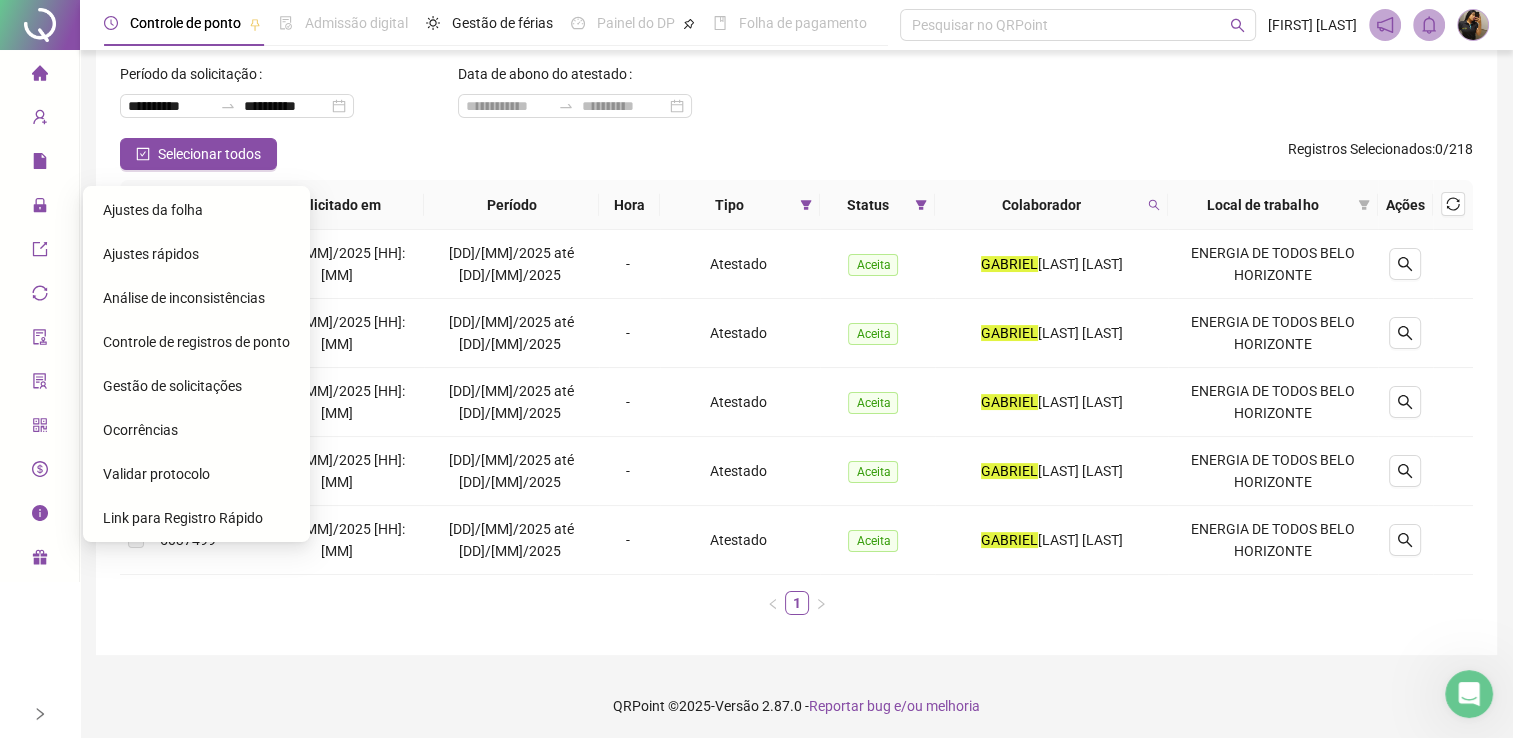 click on "Ajustes da folha" at bounding box center (153, 210) 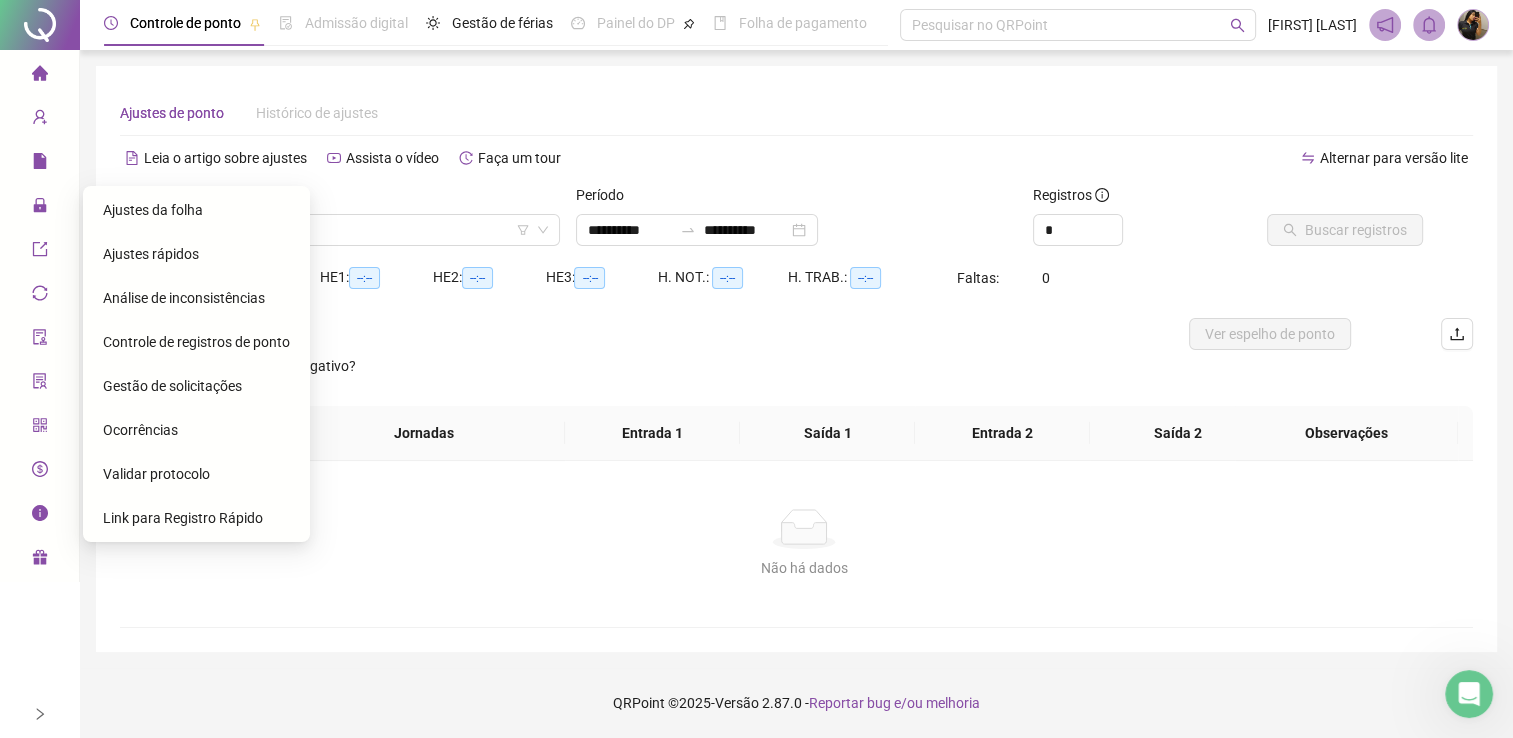 scroll, scrollTop: 0, scrollLeft: 0, axis: both 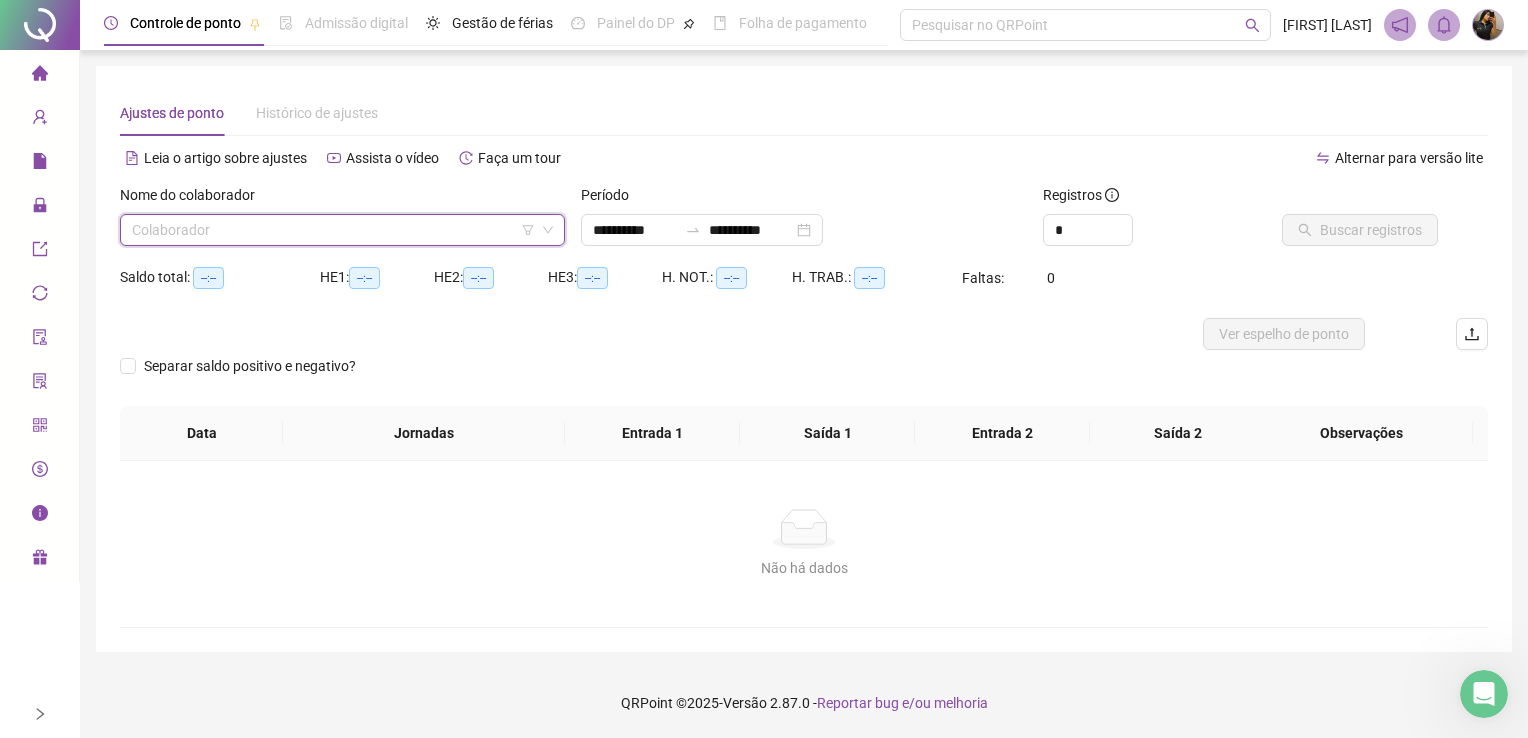 click at bounding box center (336, 230) 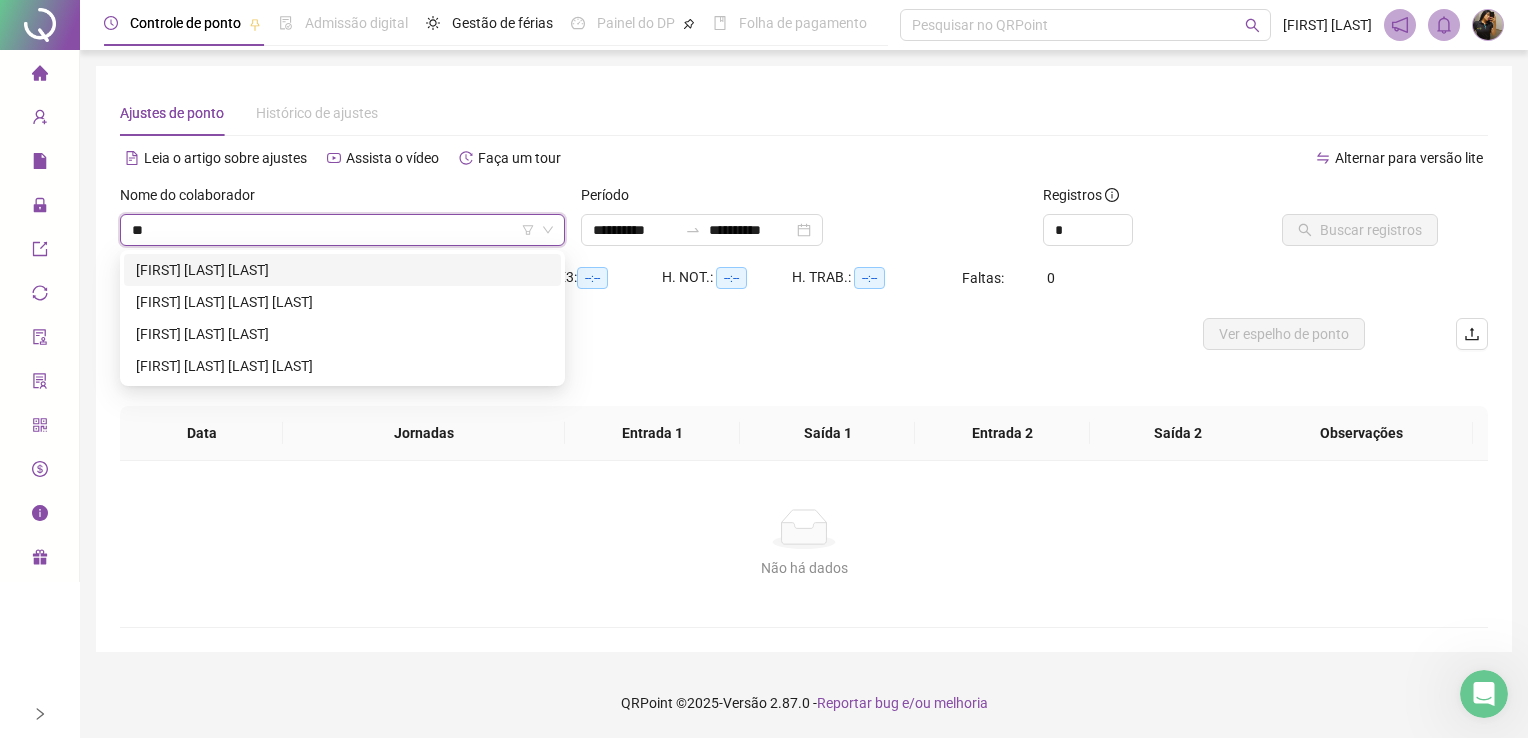 type on "***" 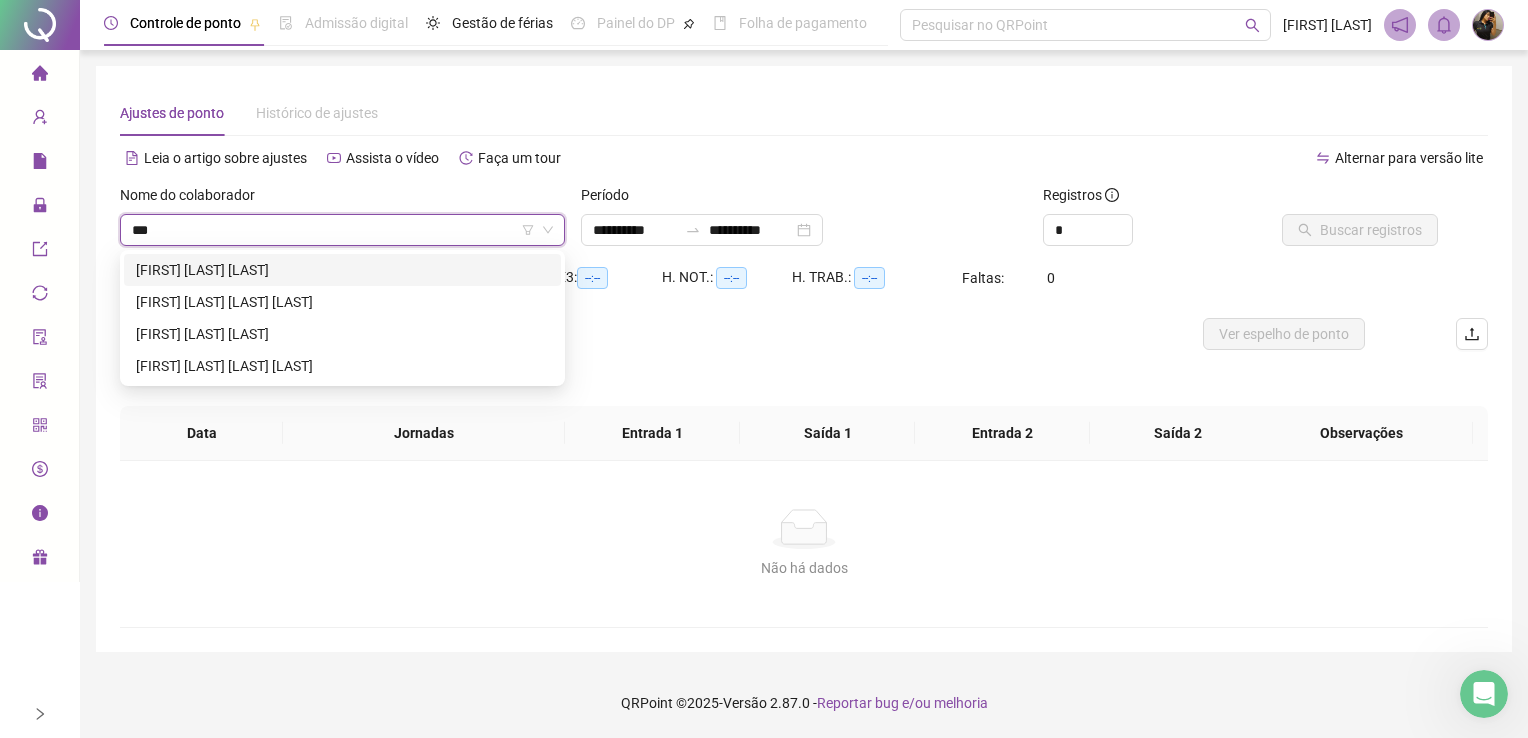 click on "[FIRST] [LAST] [LAST]" at bounding box center (342, 270) 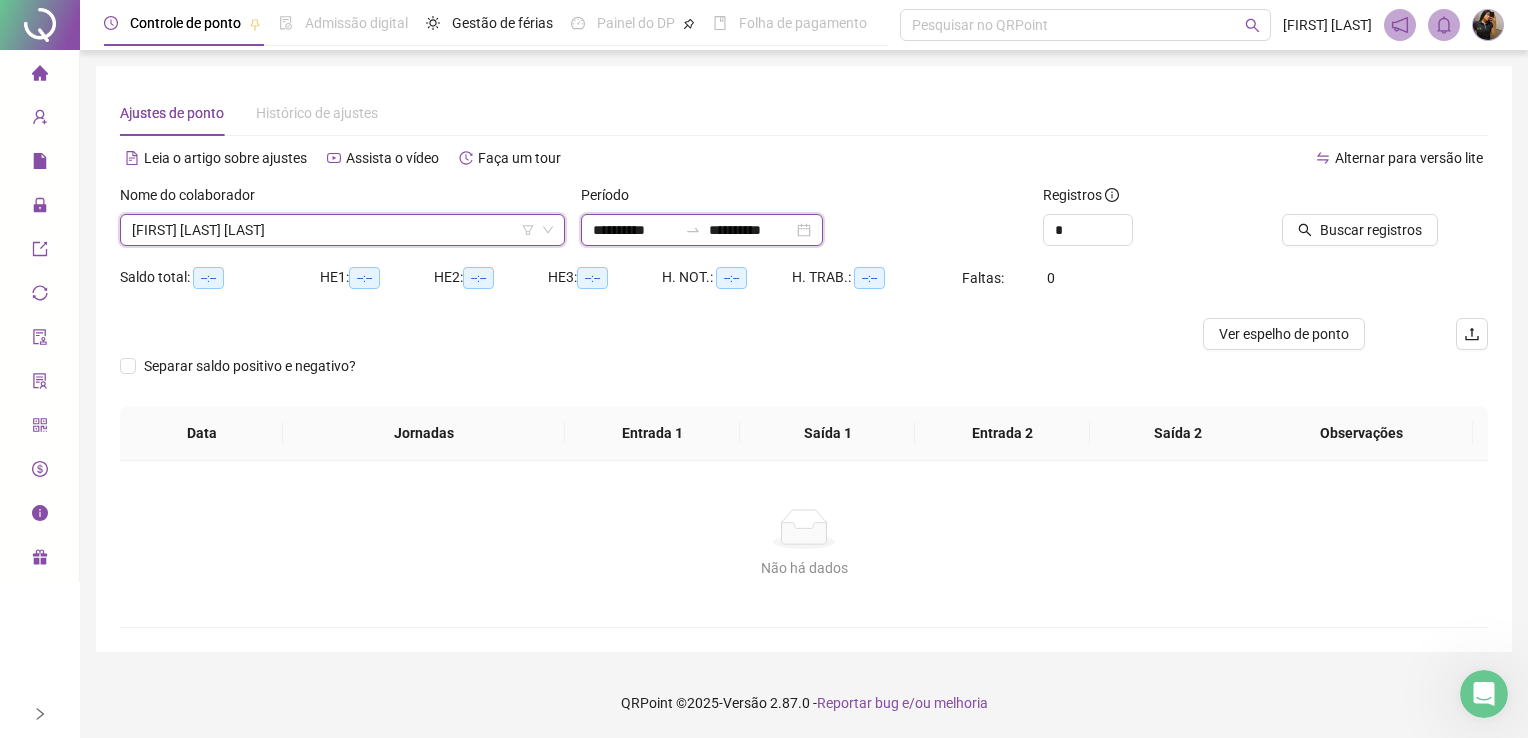 click on "**********" at bounding box center [635, 230] 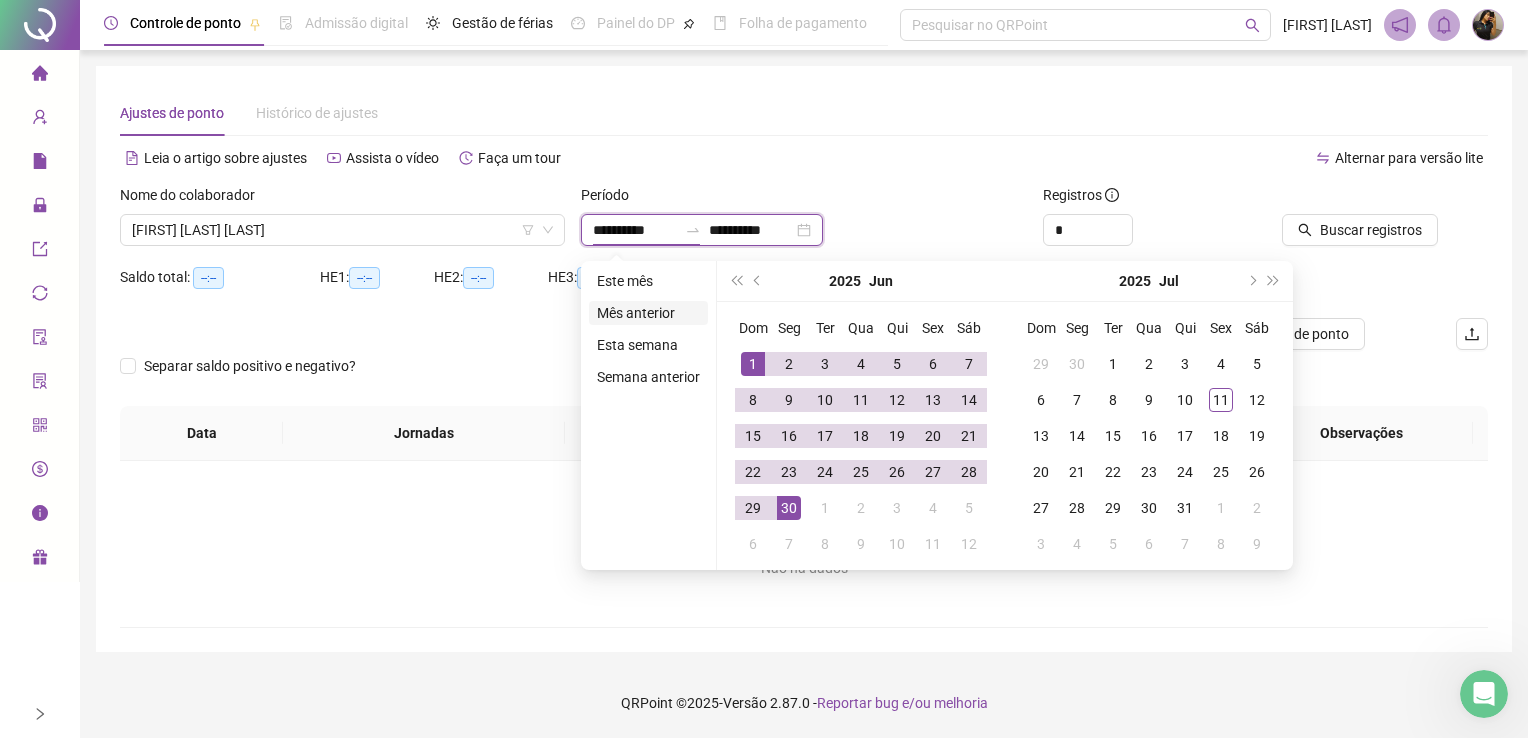 type on "**********" 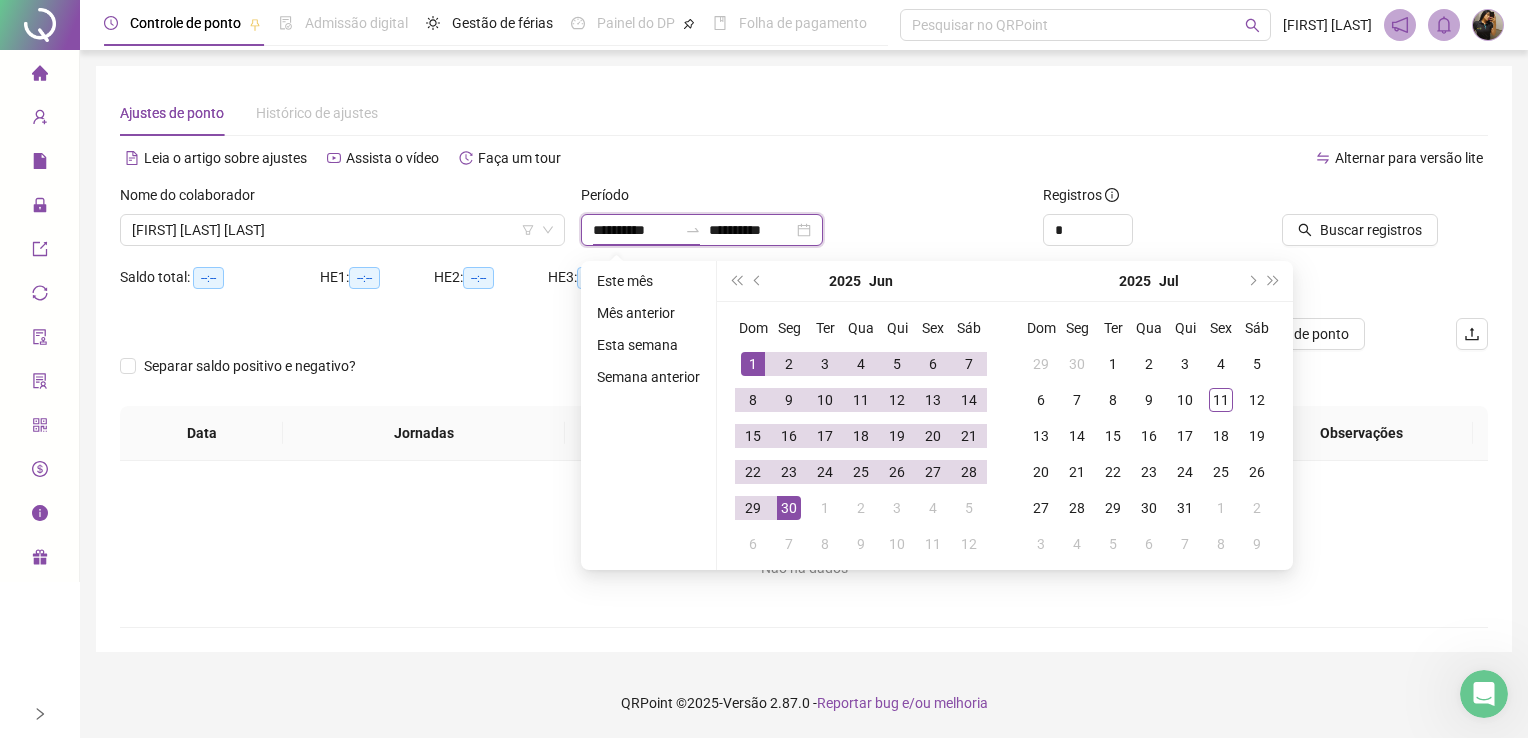 type on "**********" 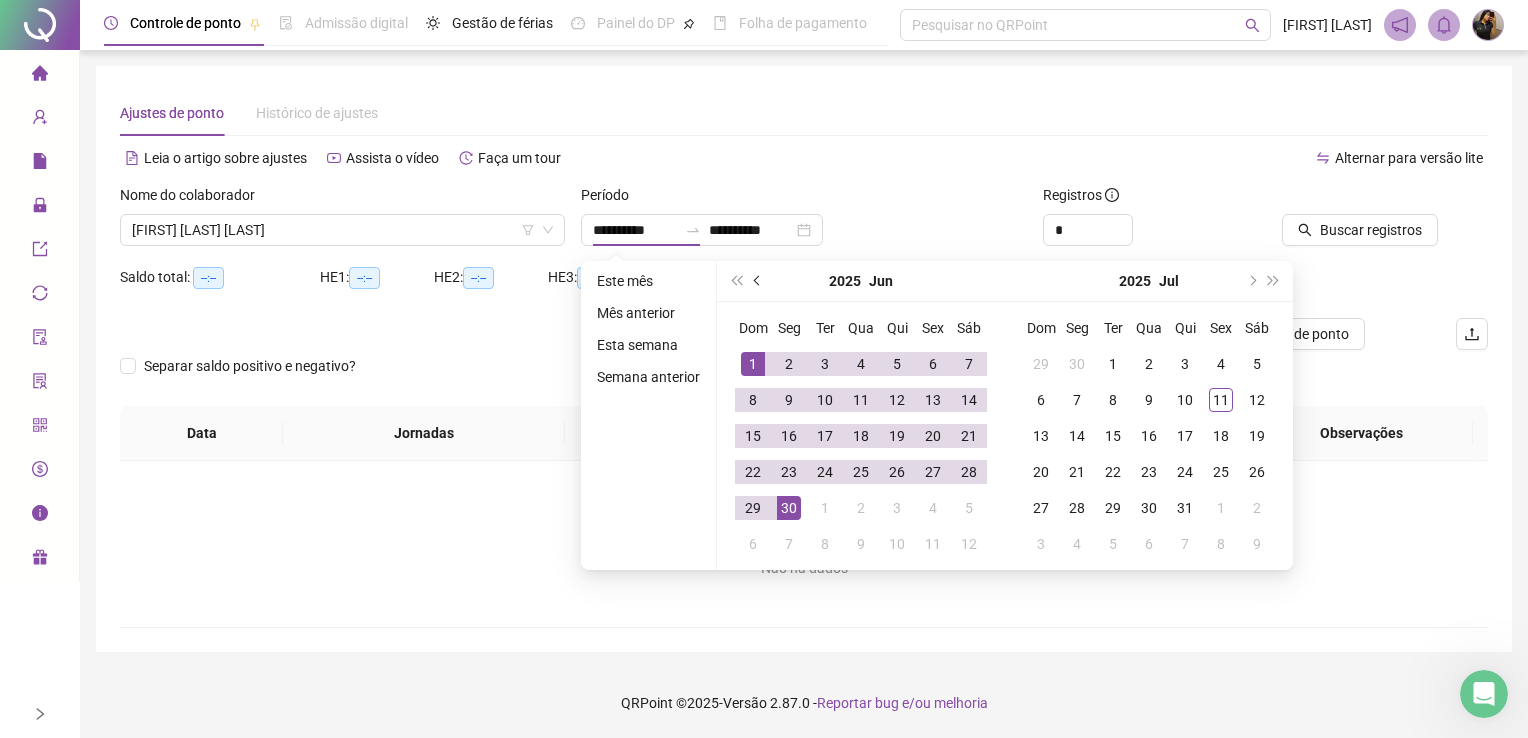 click at bounding box center [758, 281] 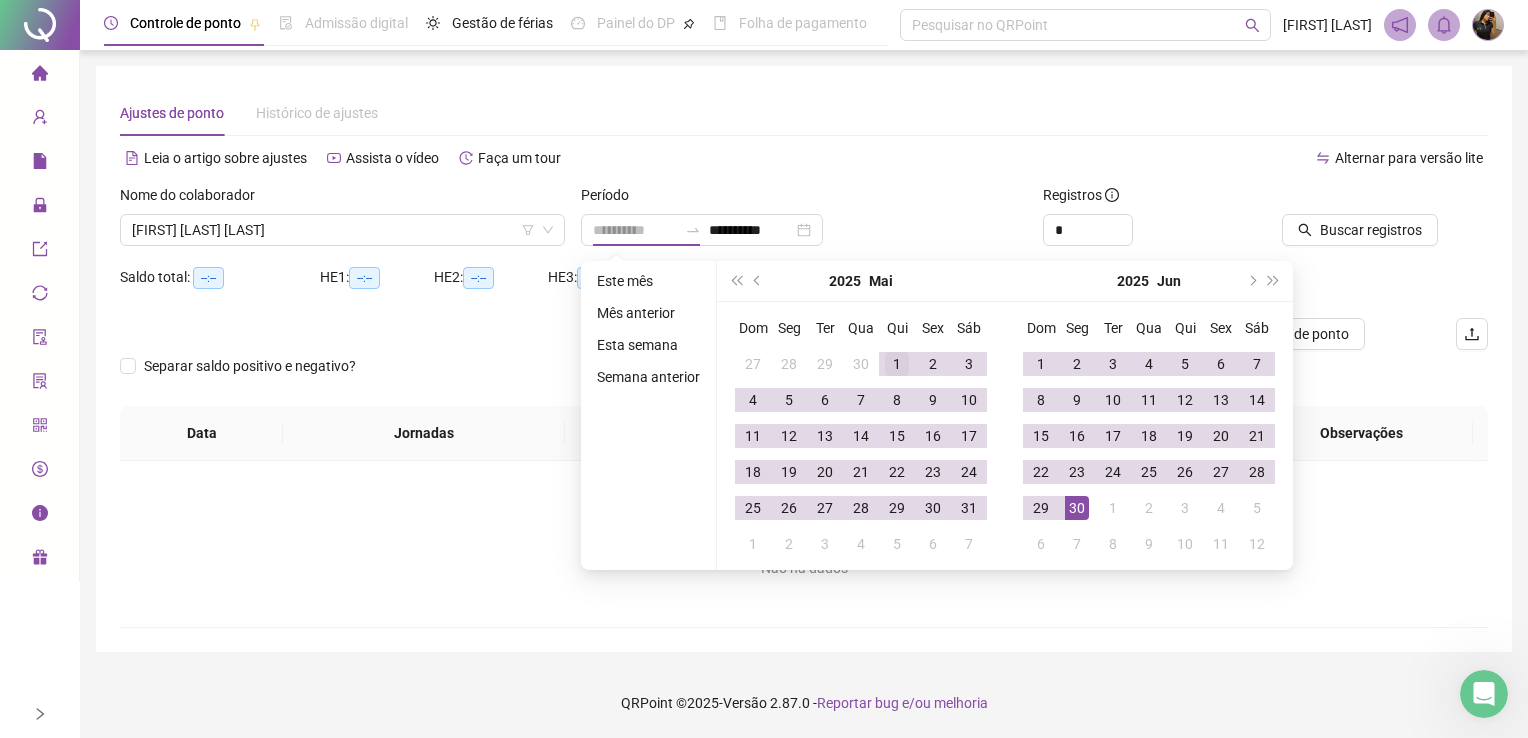 type on "**********" 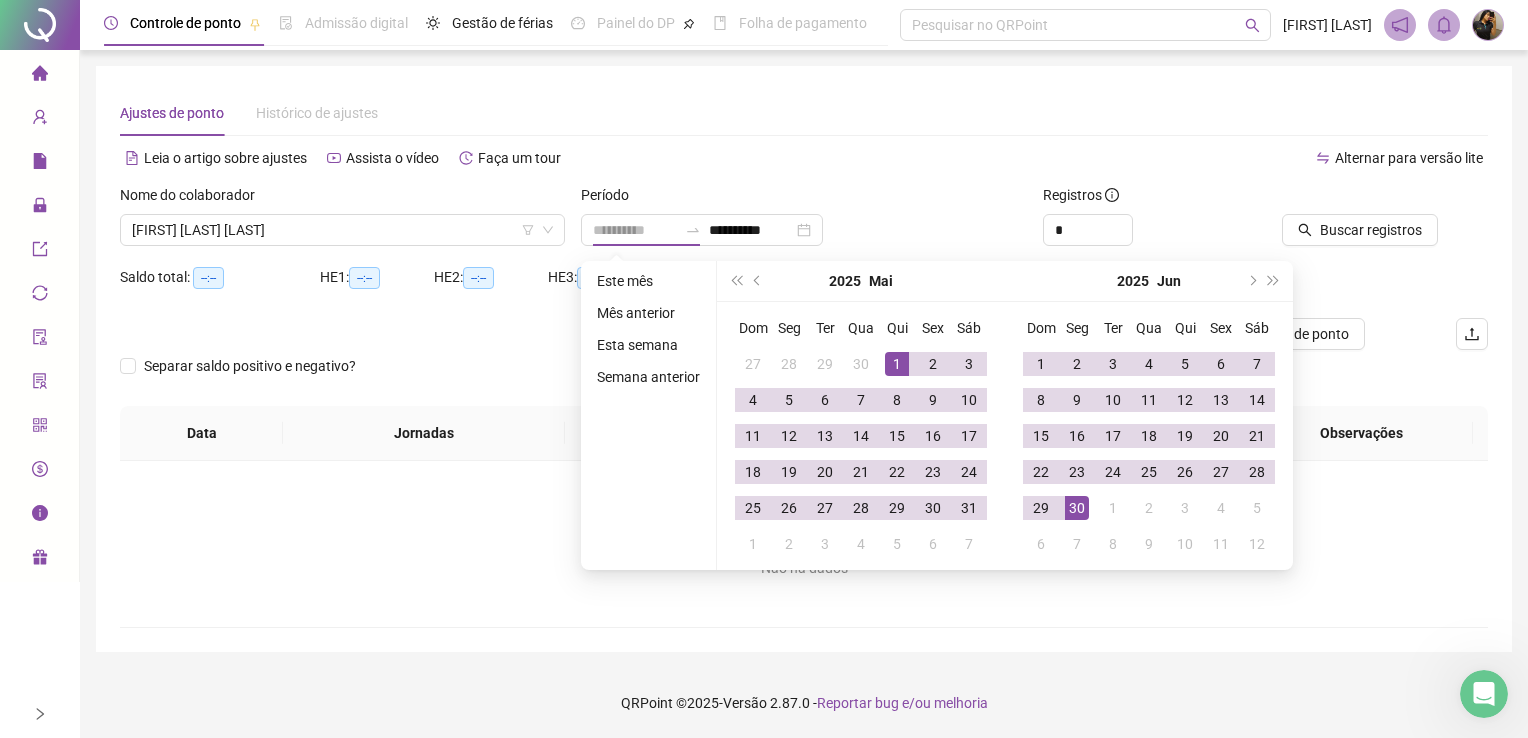 click on "1" at bounding box center (897, 364) 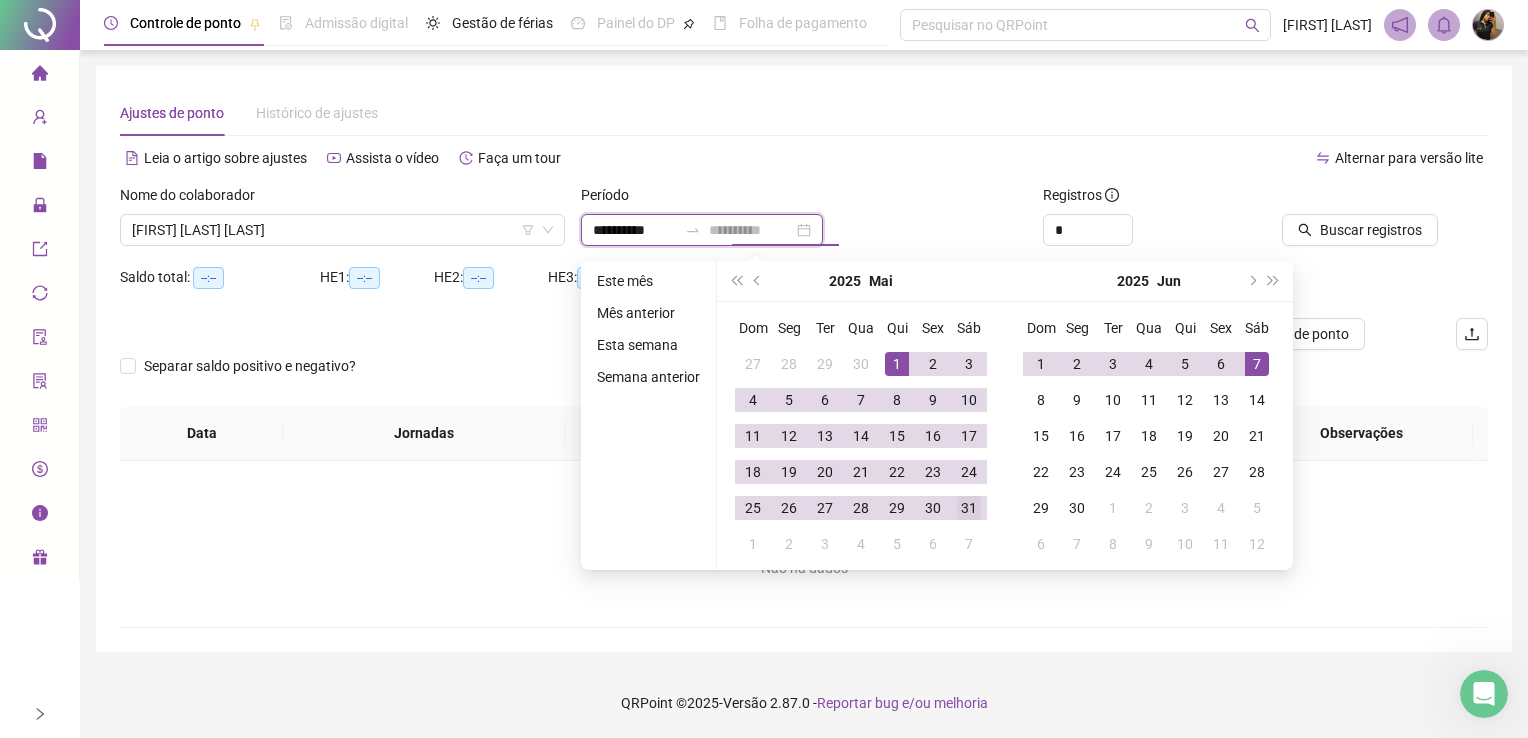type on "**********" 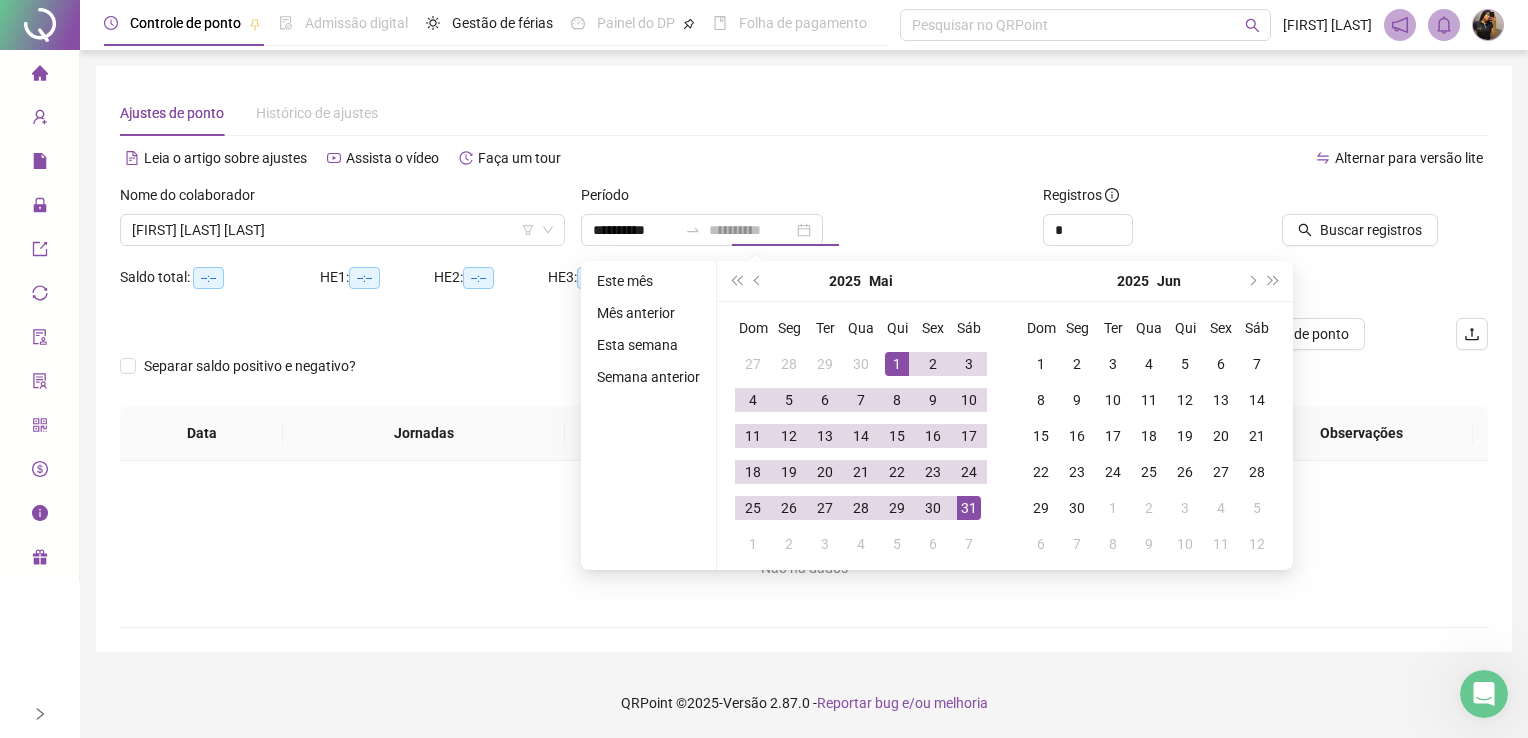 click on "31" at bounding box center [969, 508] 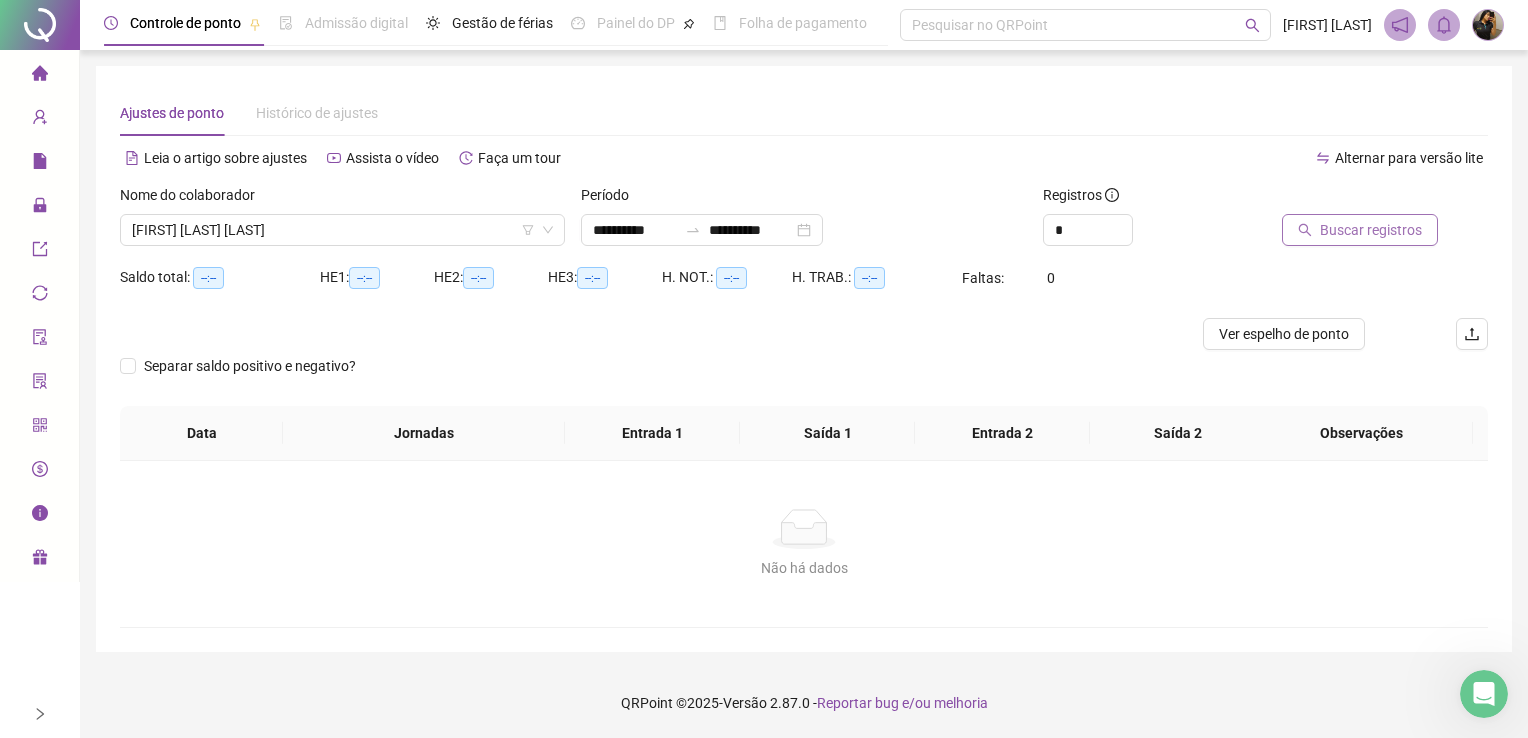 click on "Buscar registros" at bounding box center (1360, 230) 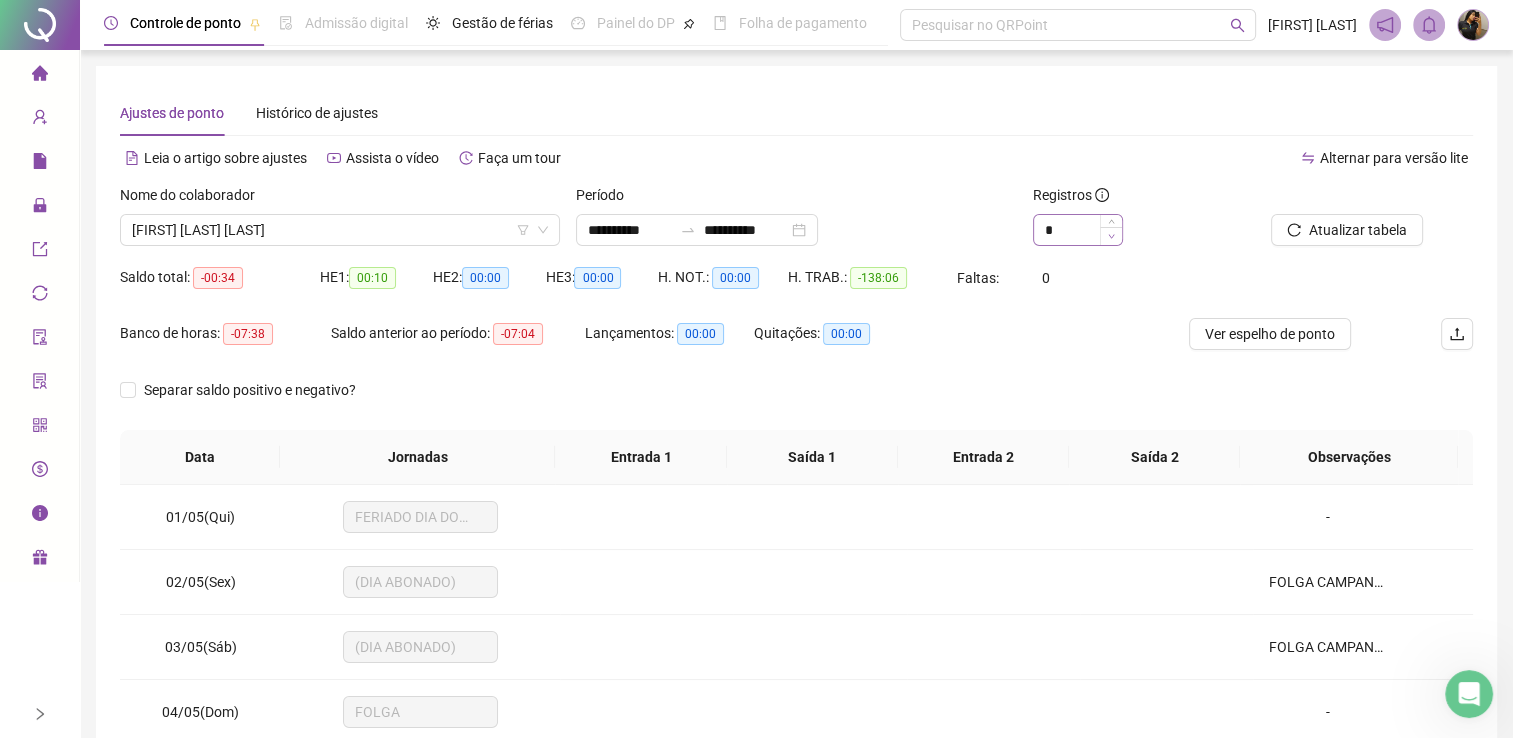 click at bounding box center [1111, 236] 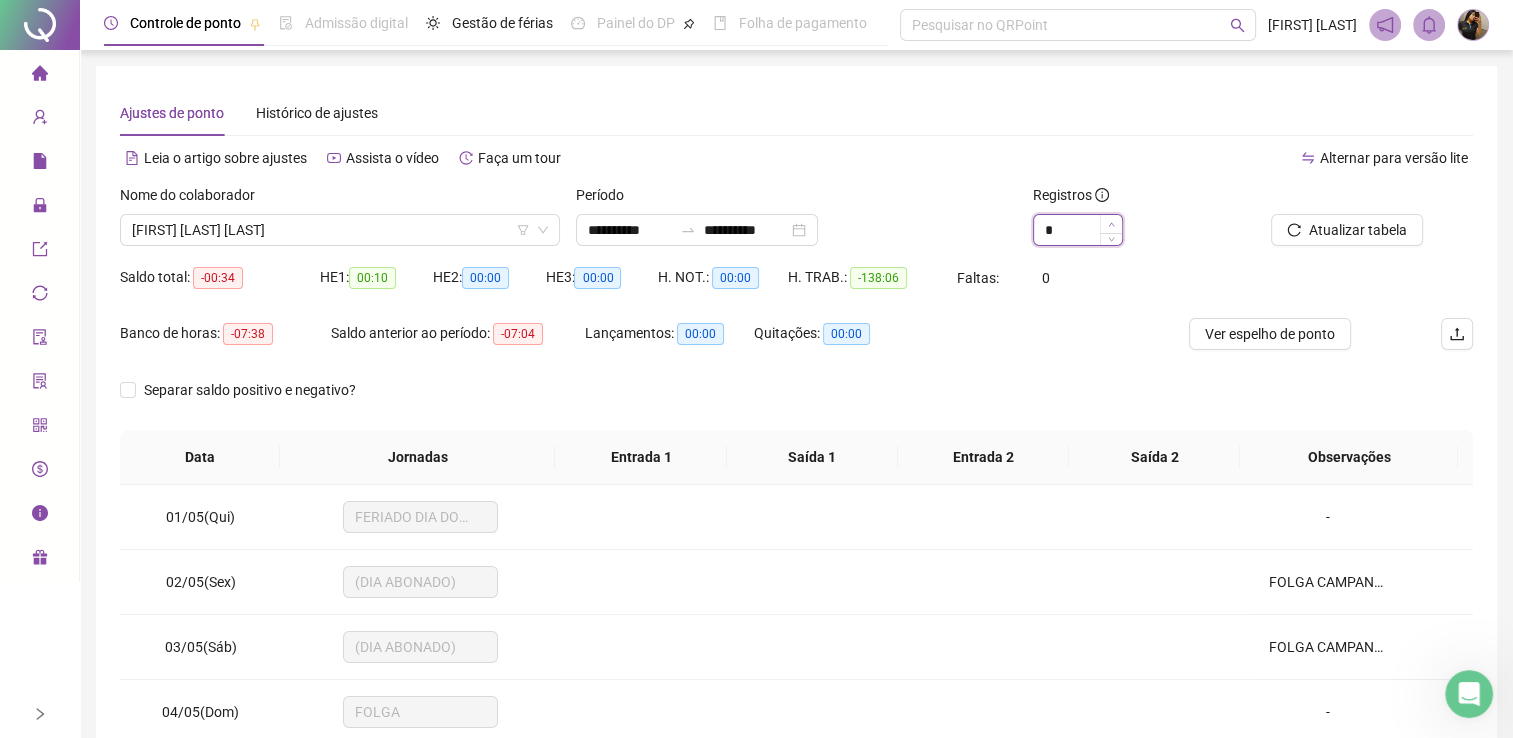 click 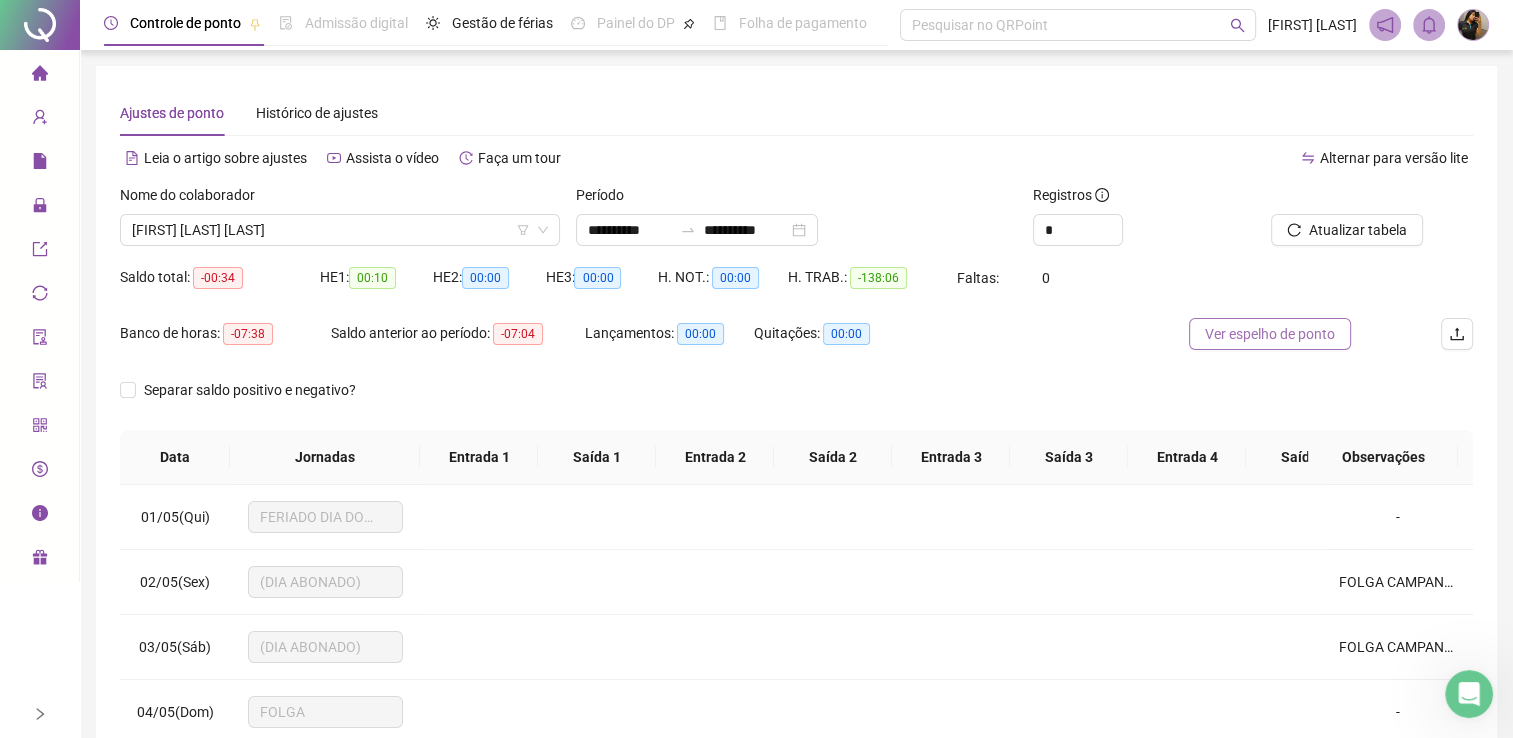 click on "Ver espelho de ponto" at bounding box center [1270, 334] 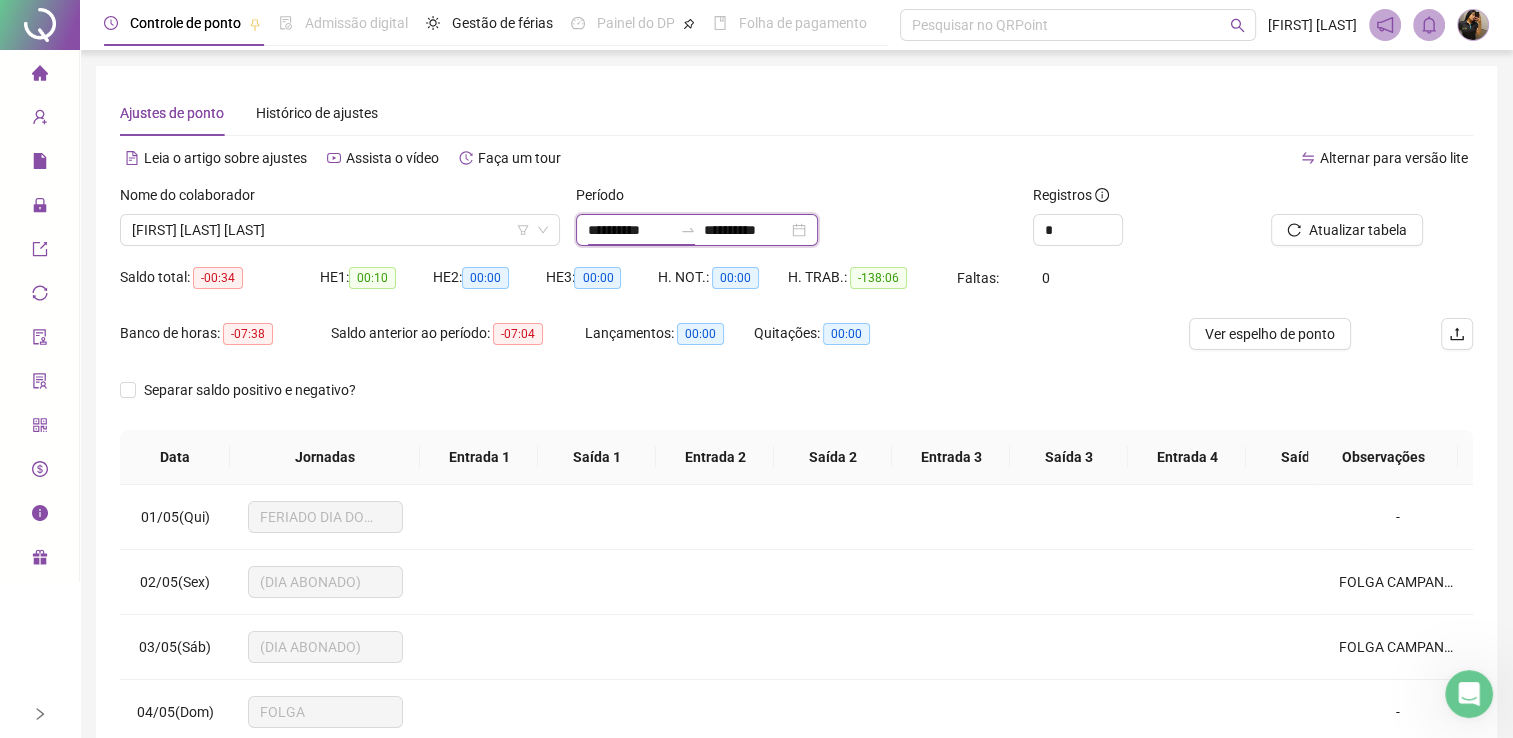 click on "**********" at bounding box center (630, 230) 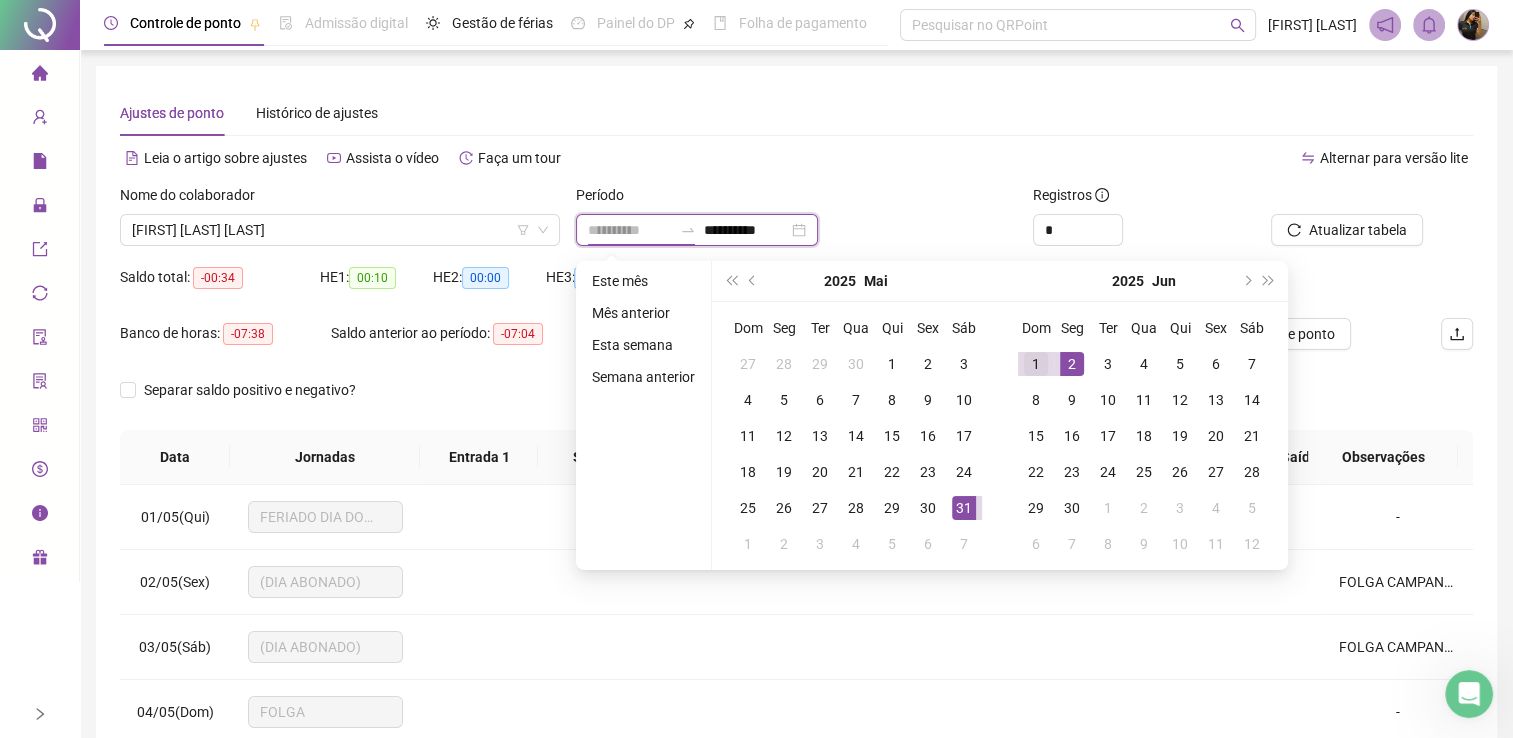 type on "**********" 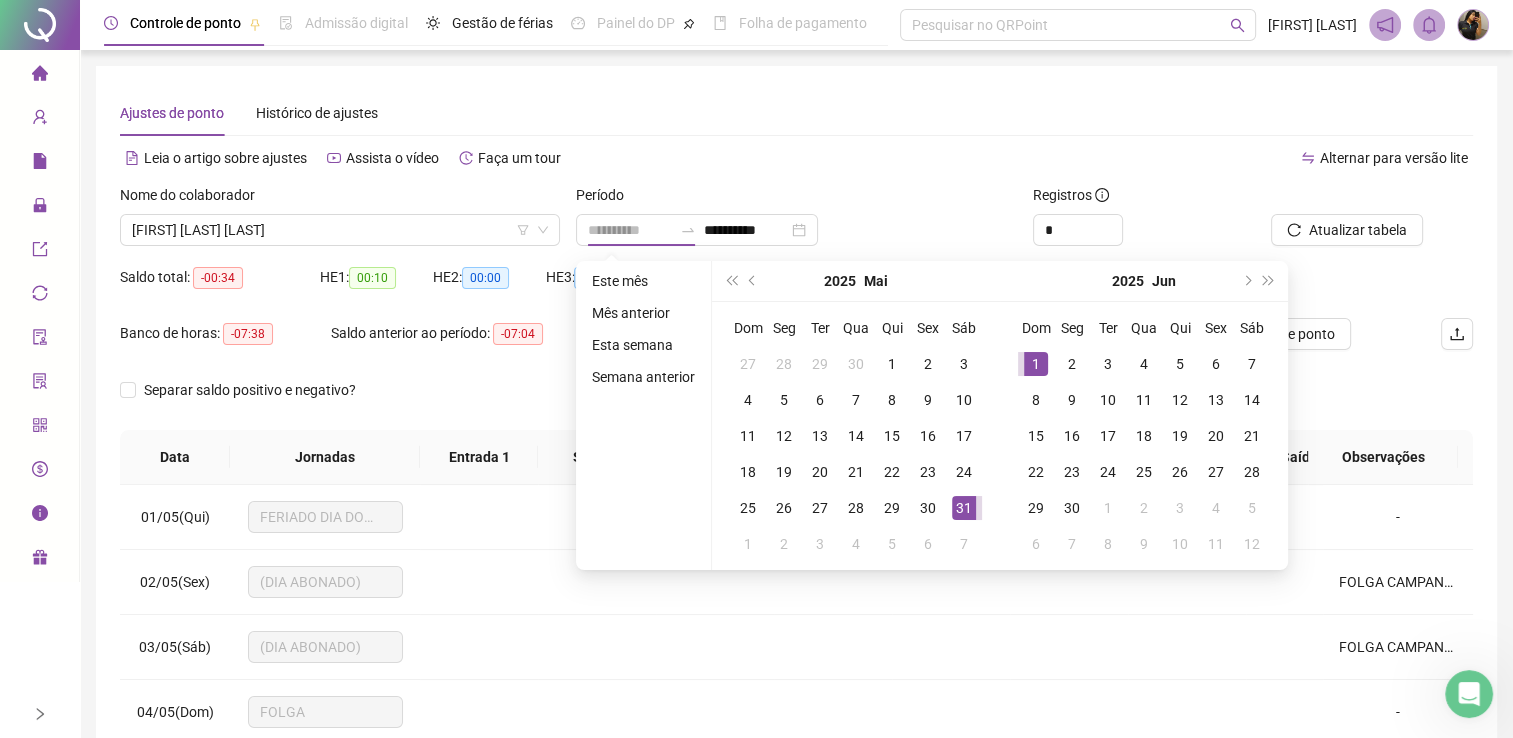 click on "1" at bounding box center [1036, 364] 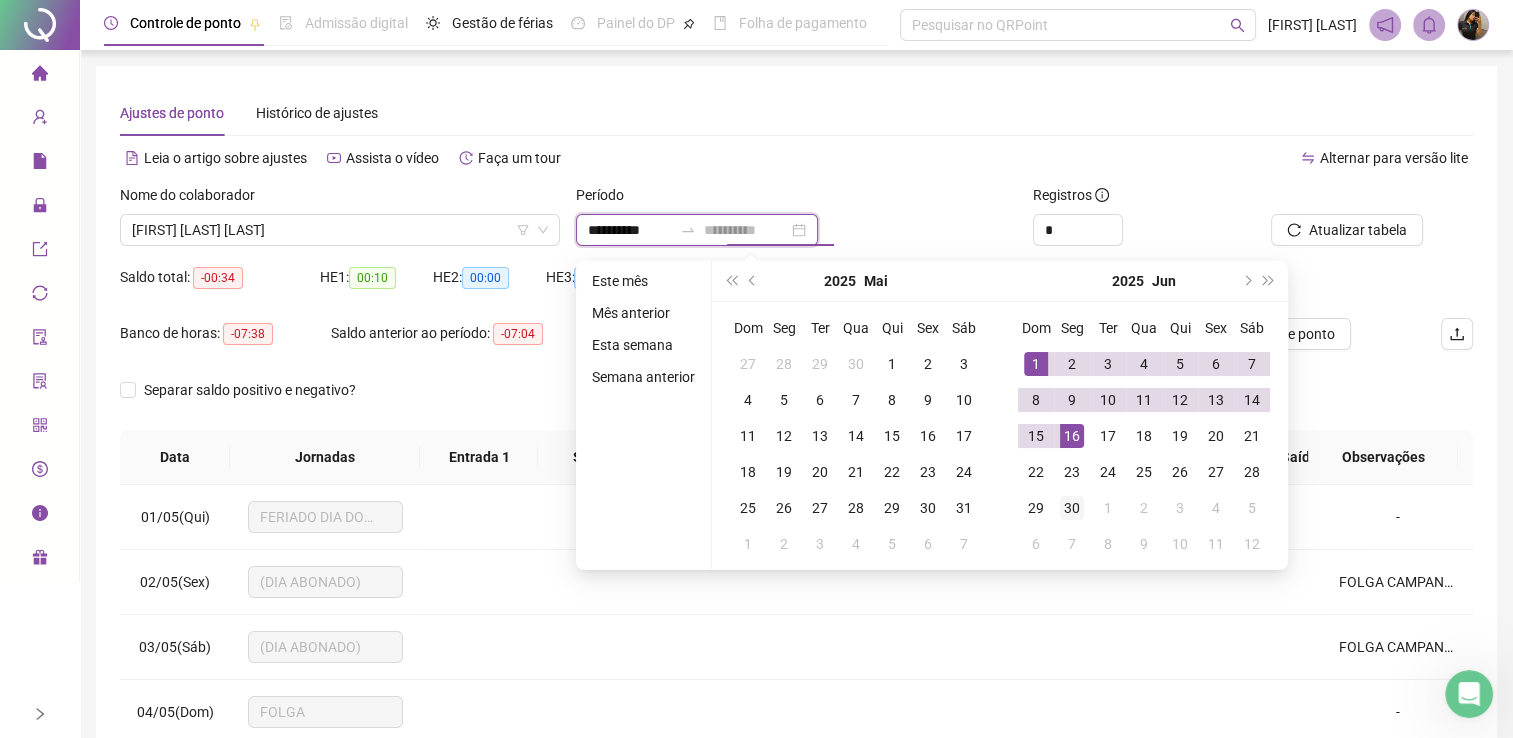 type on "**********" 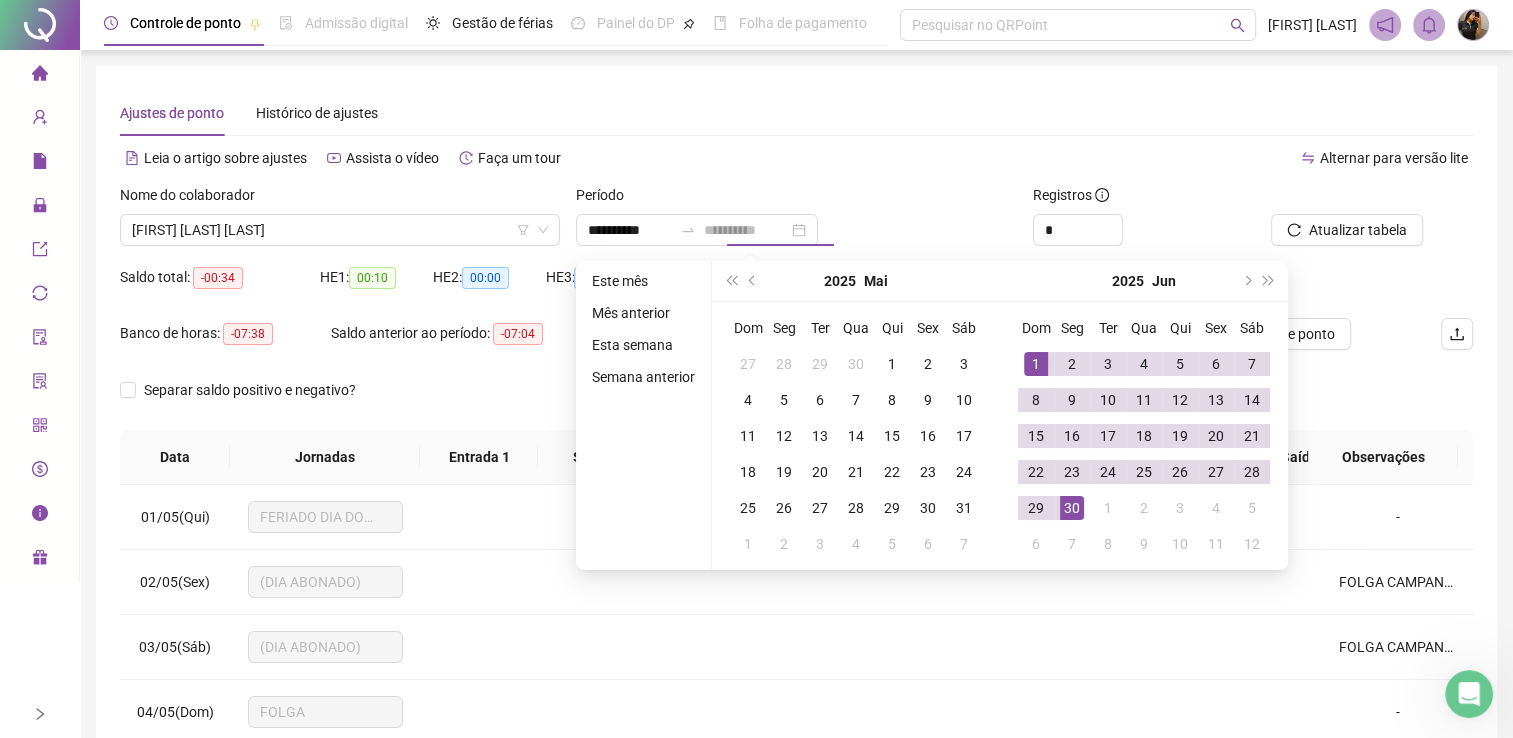 click on "30" at bounding box center [1072, 508] 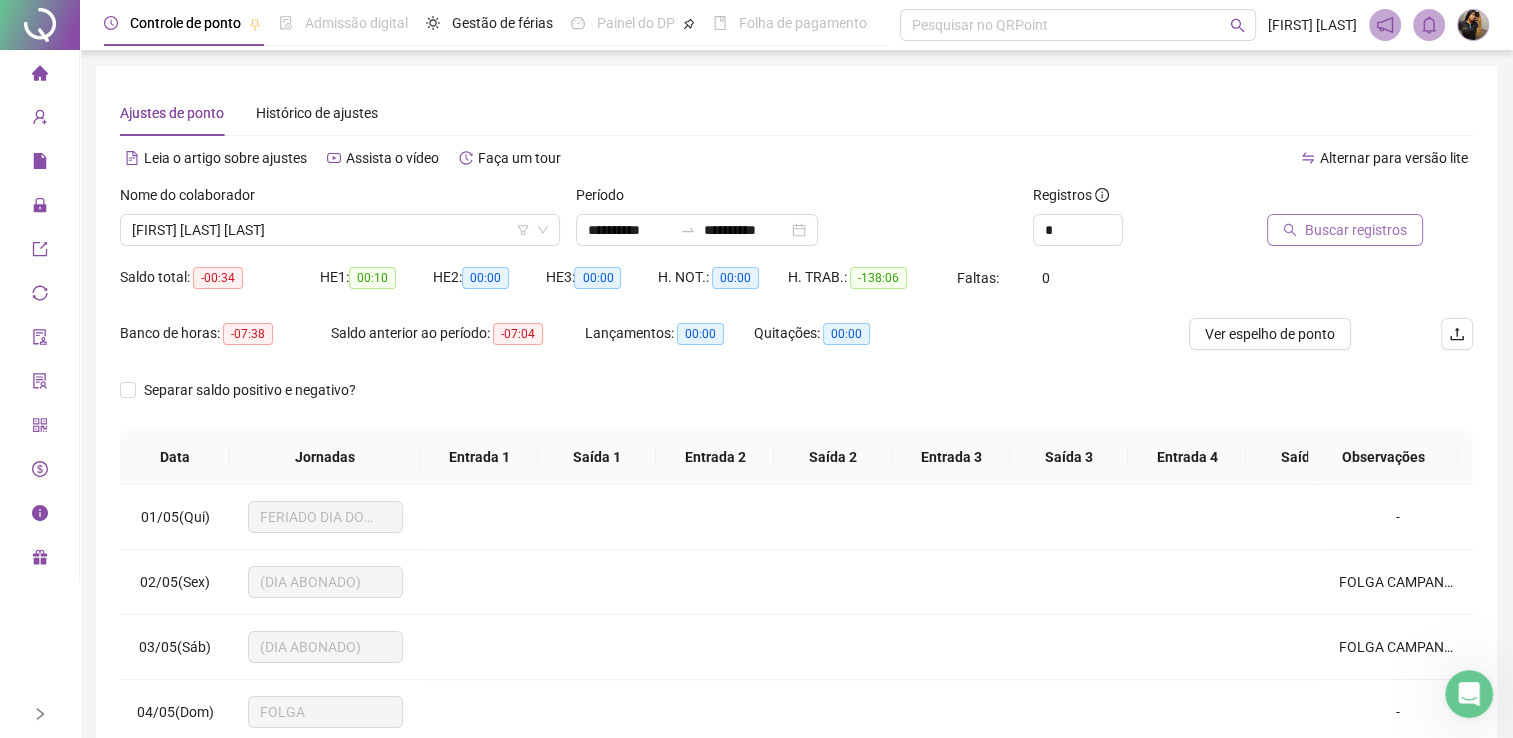 click on "Buscar registros" at bounding box center (1356, 230) 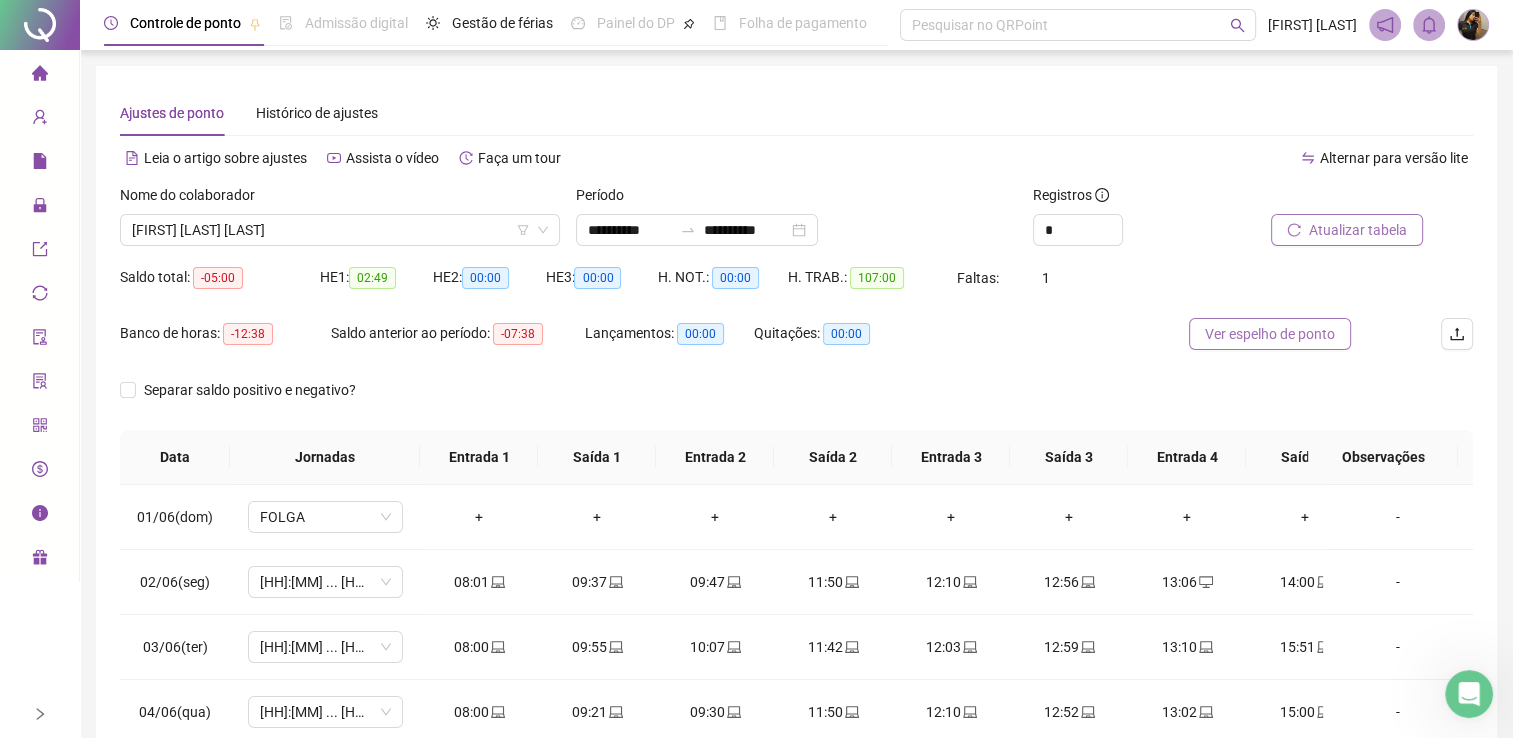 click on "Ver espelho de ponto" at bounding box center [1270, 334] 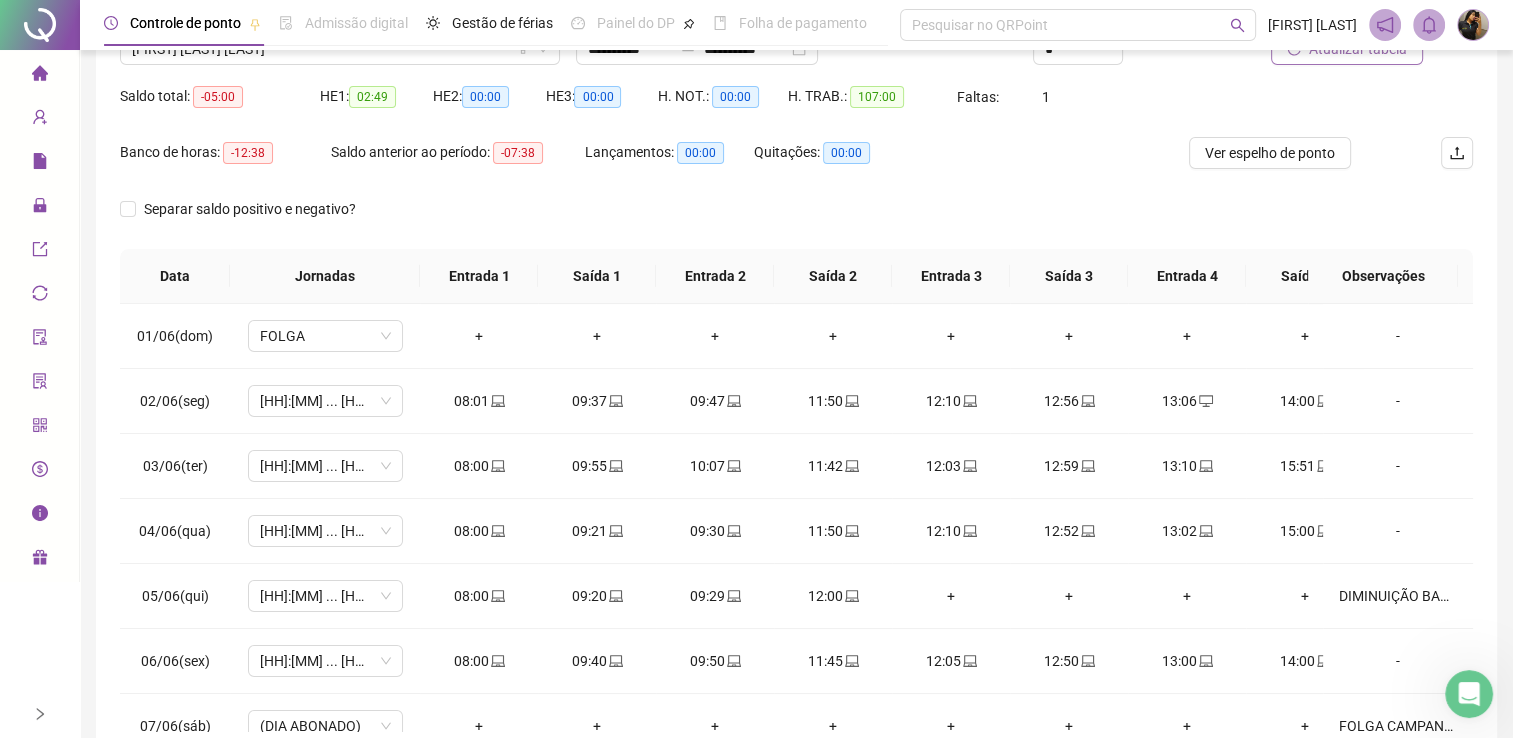 scroll, scrollTop: 200, scrollLeft: 0, axis: vertical 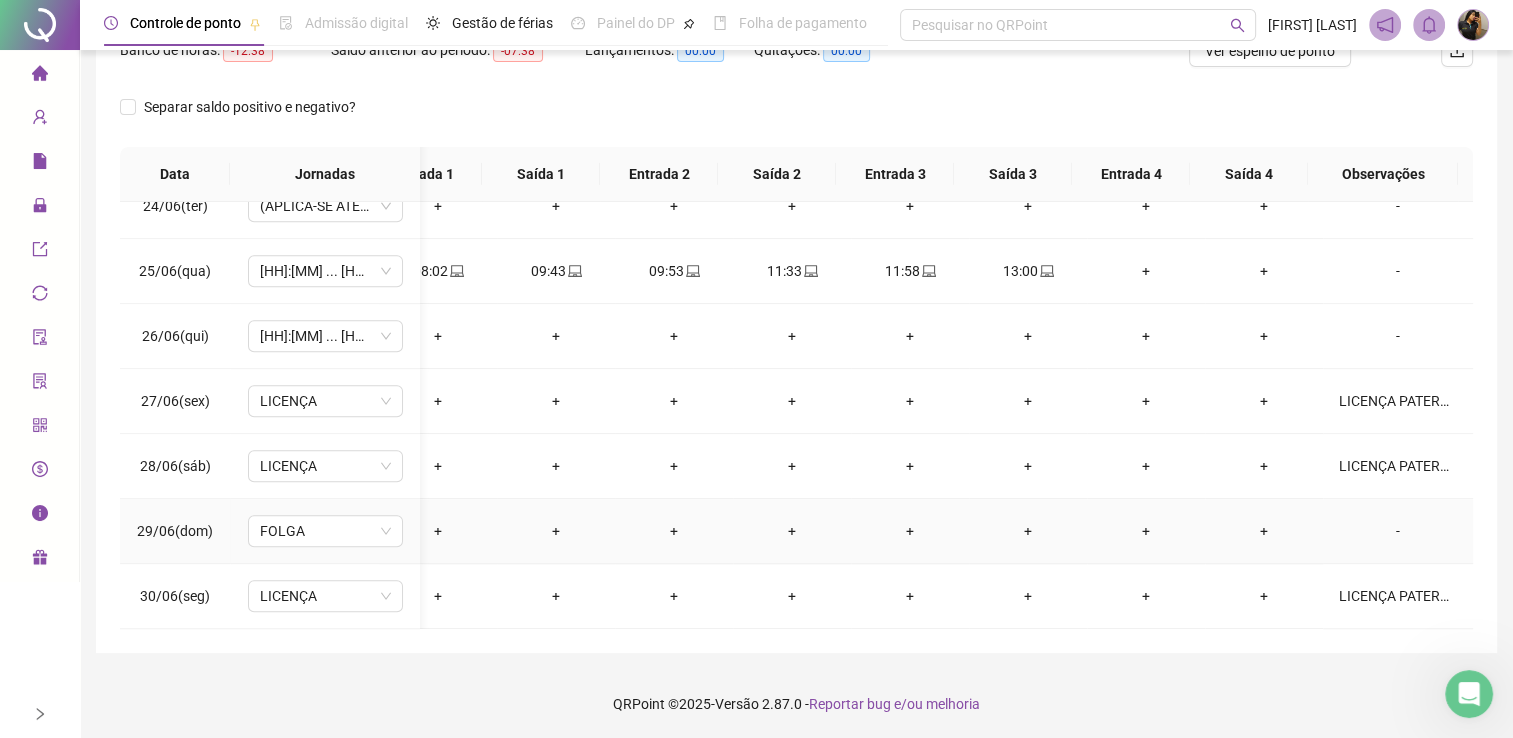 click on "-" at bounding box center [1398, 531] 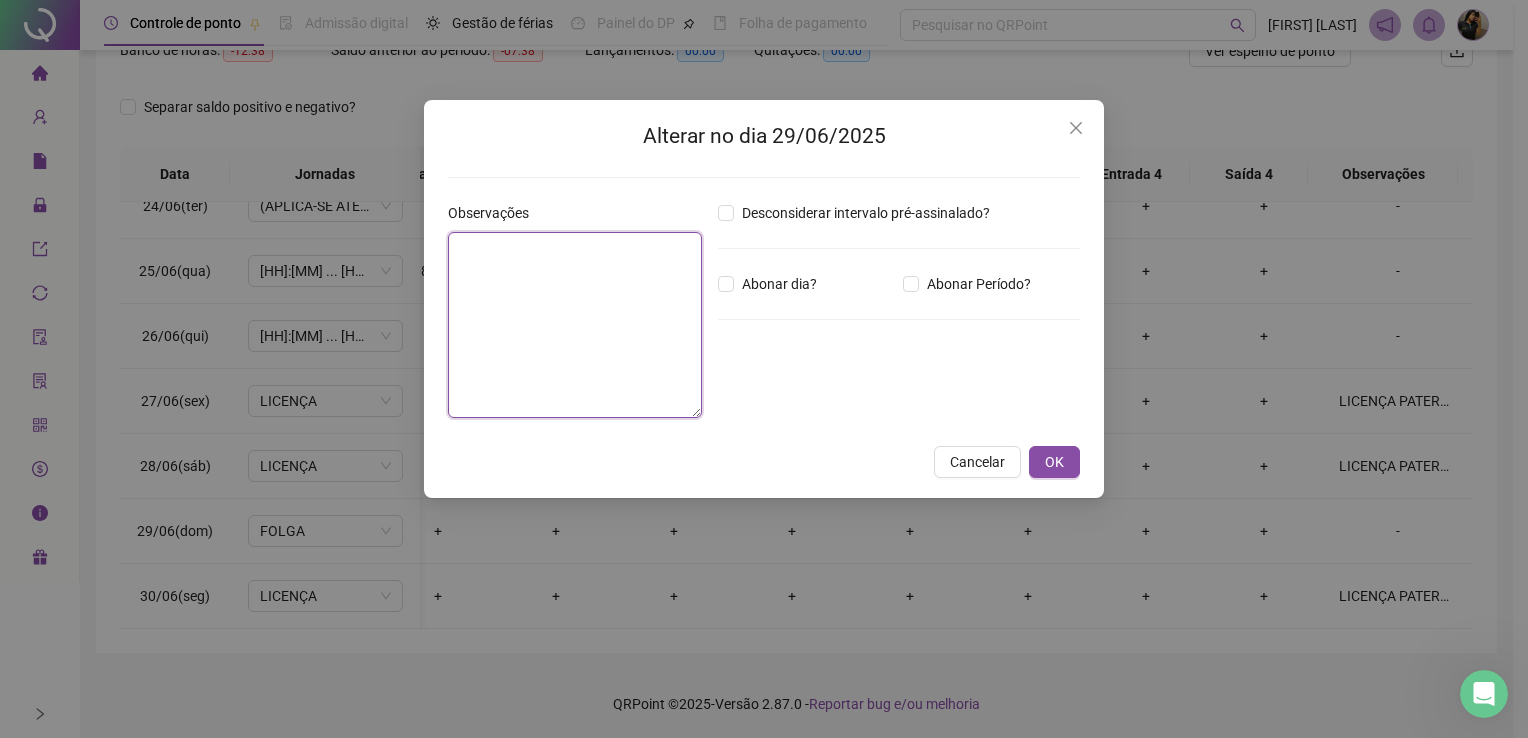 click at bounding box center [575, 325] 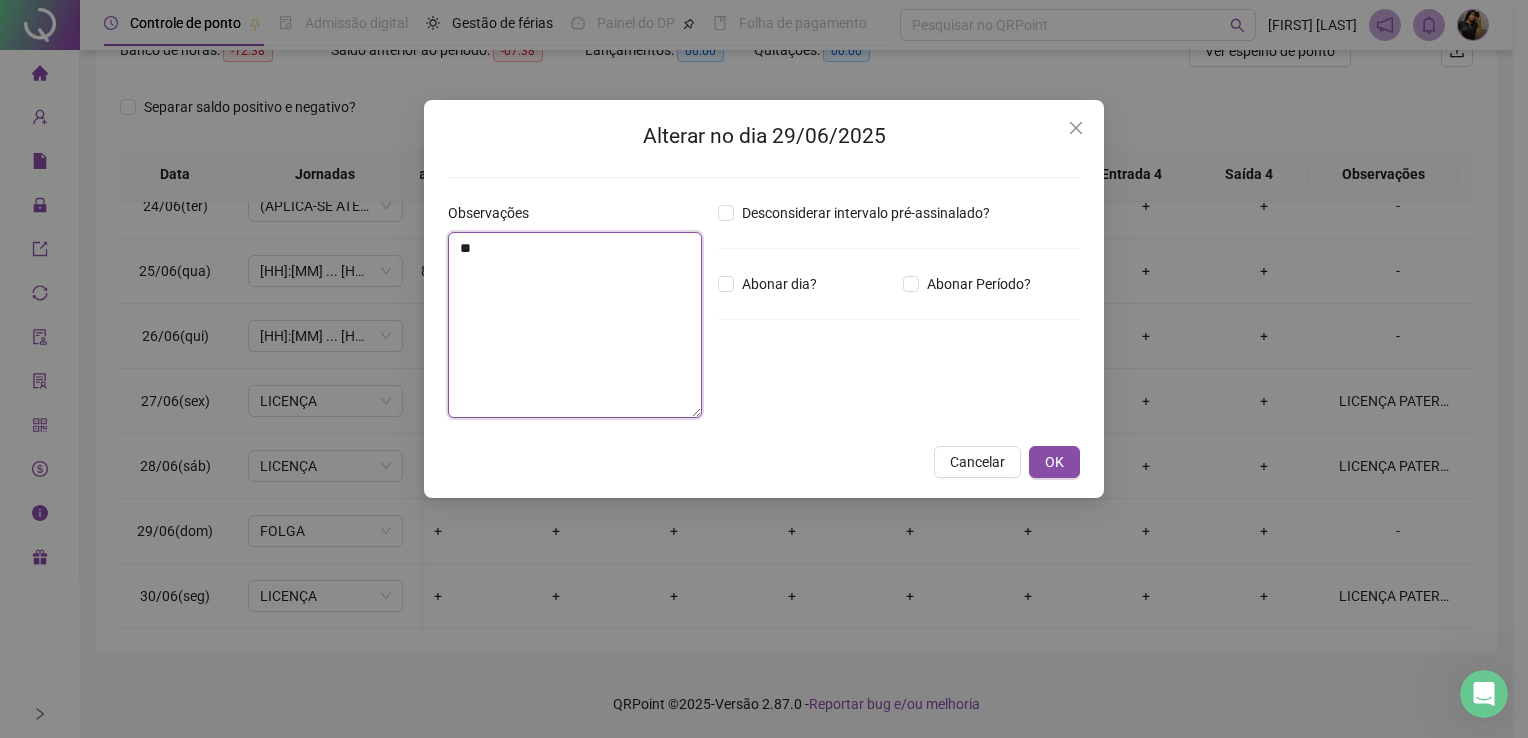 type on "*" 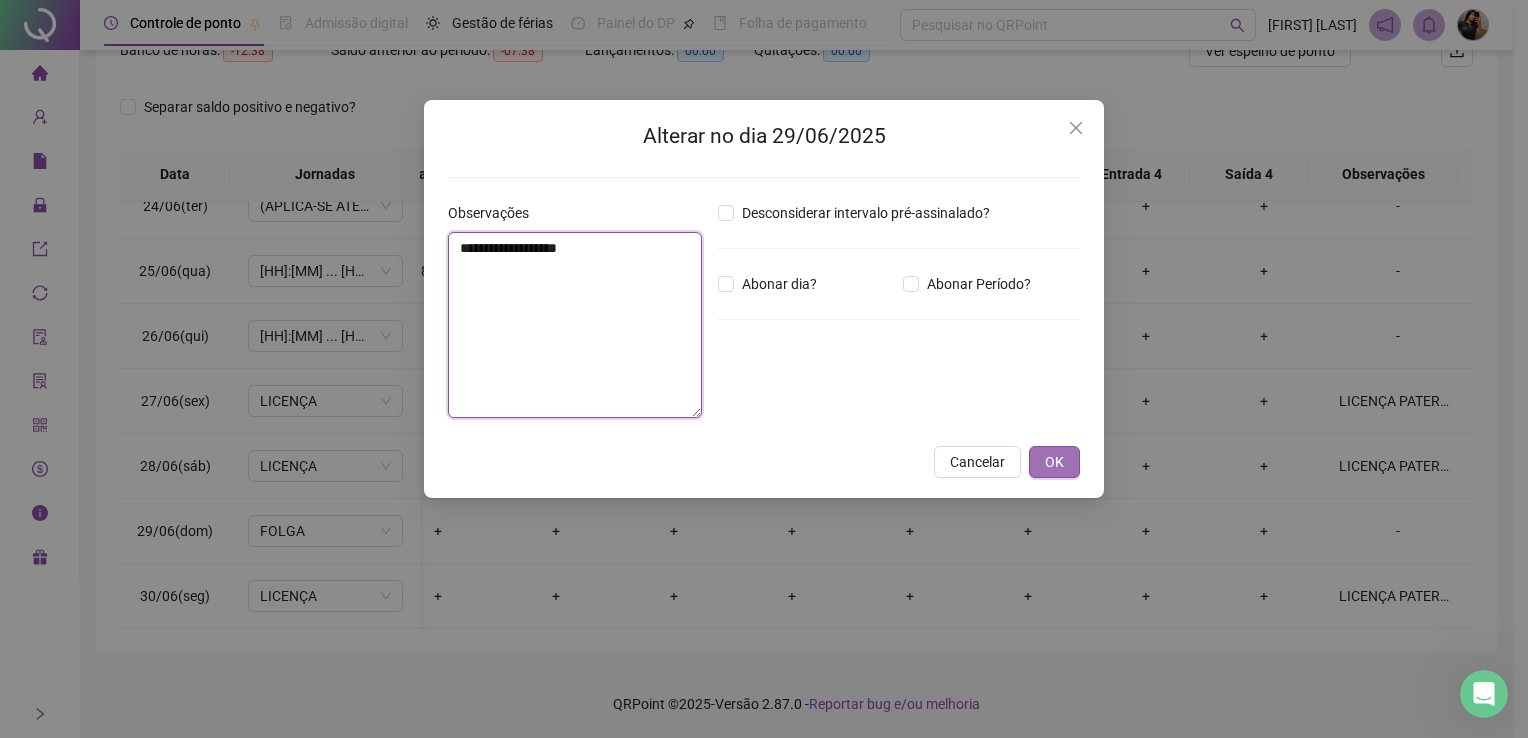 type on "**********" 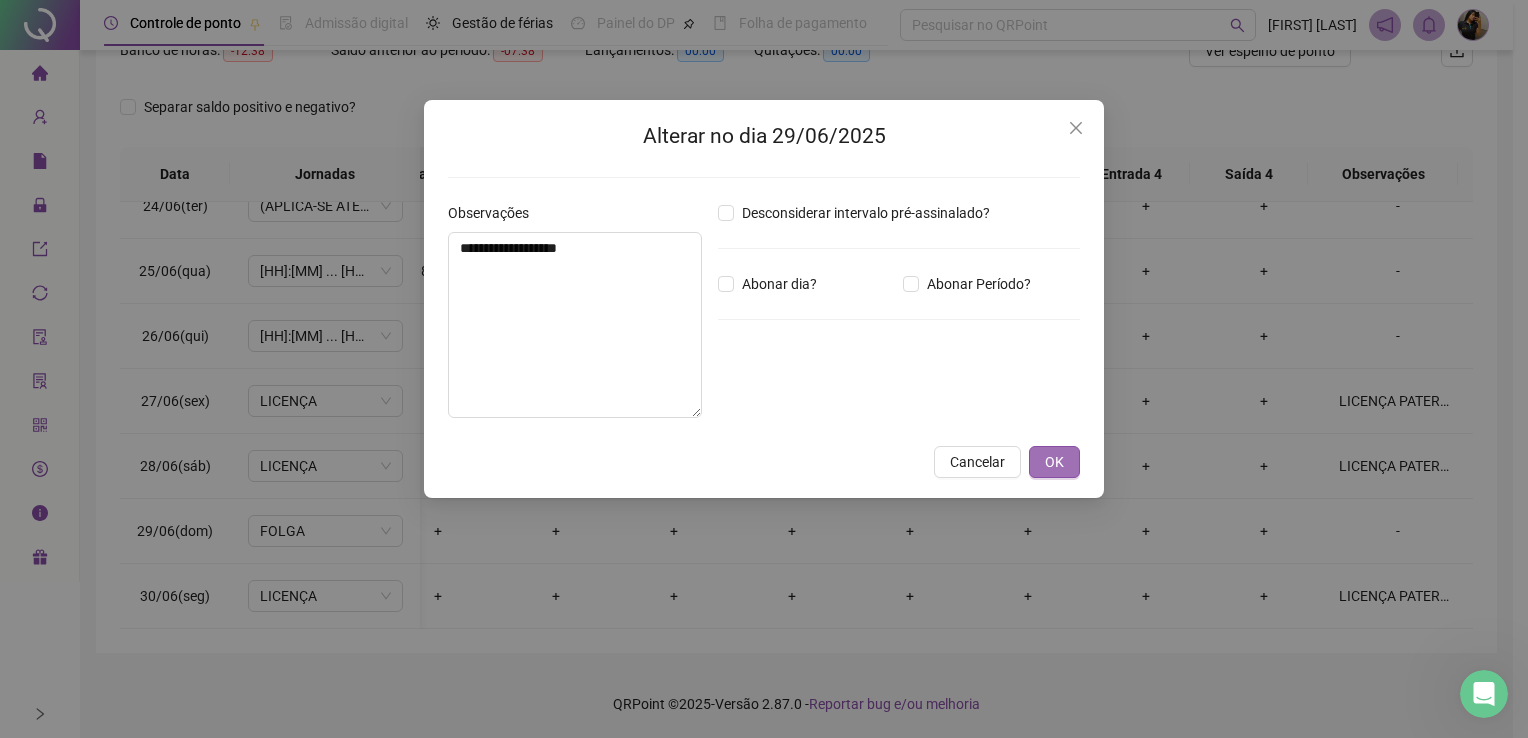 click on "OK" at bounding box center (1054, 462) 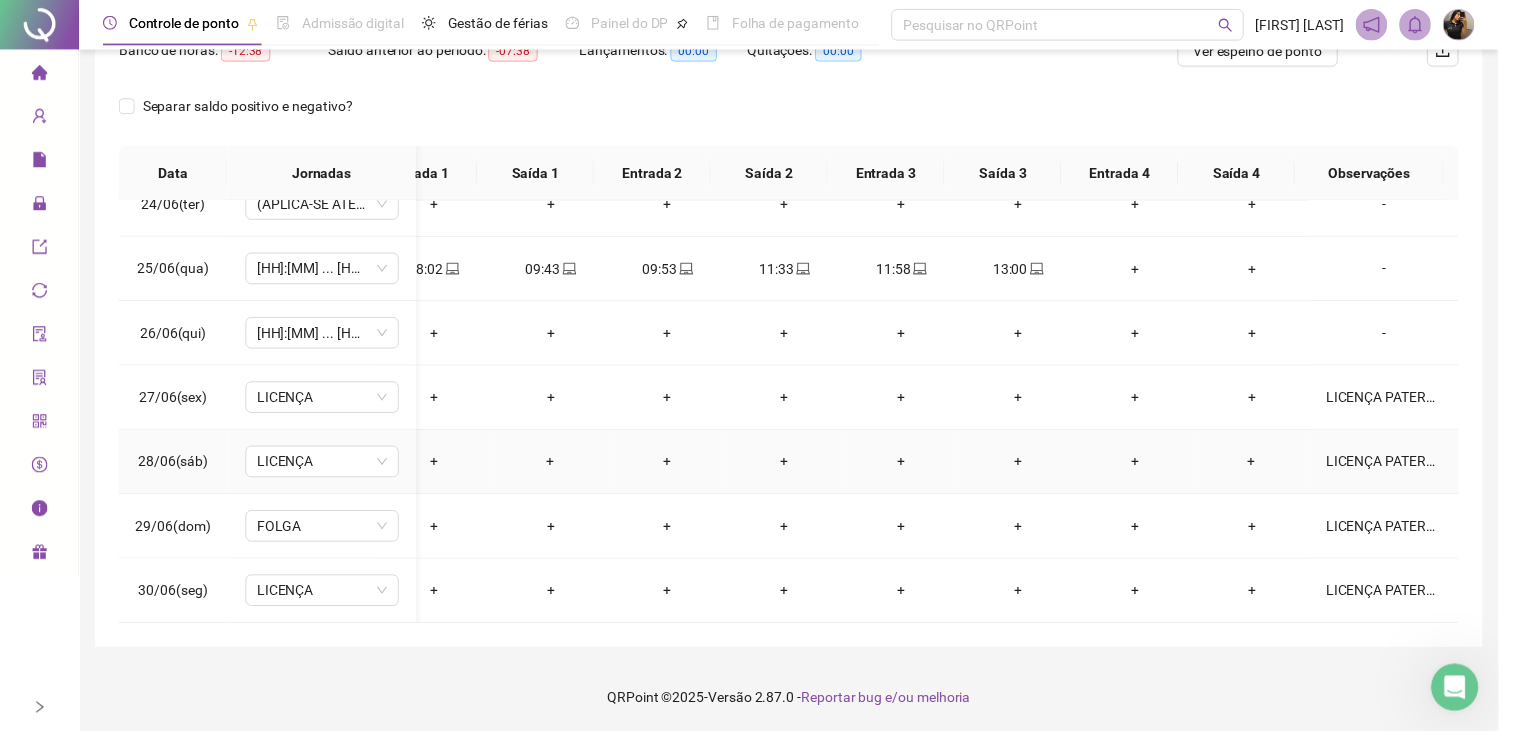scroll, scrollTop: 0, scrollLeft: 41, axis: horizontal 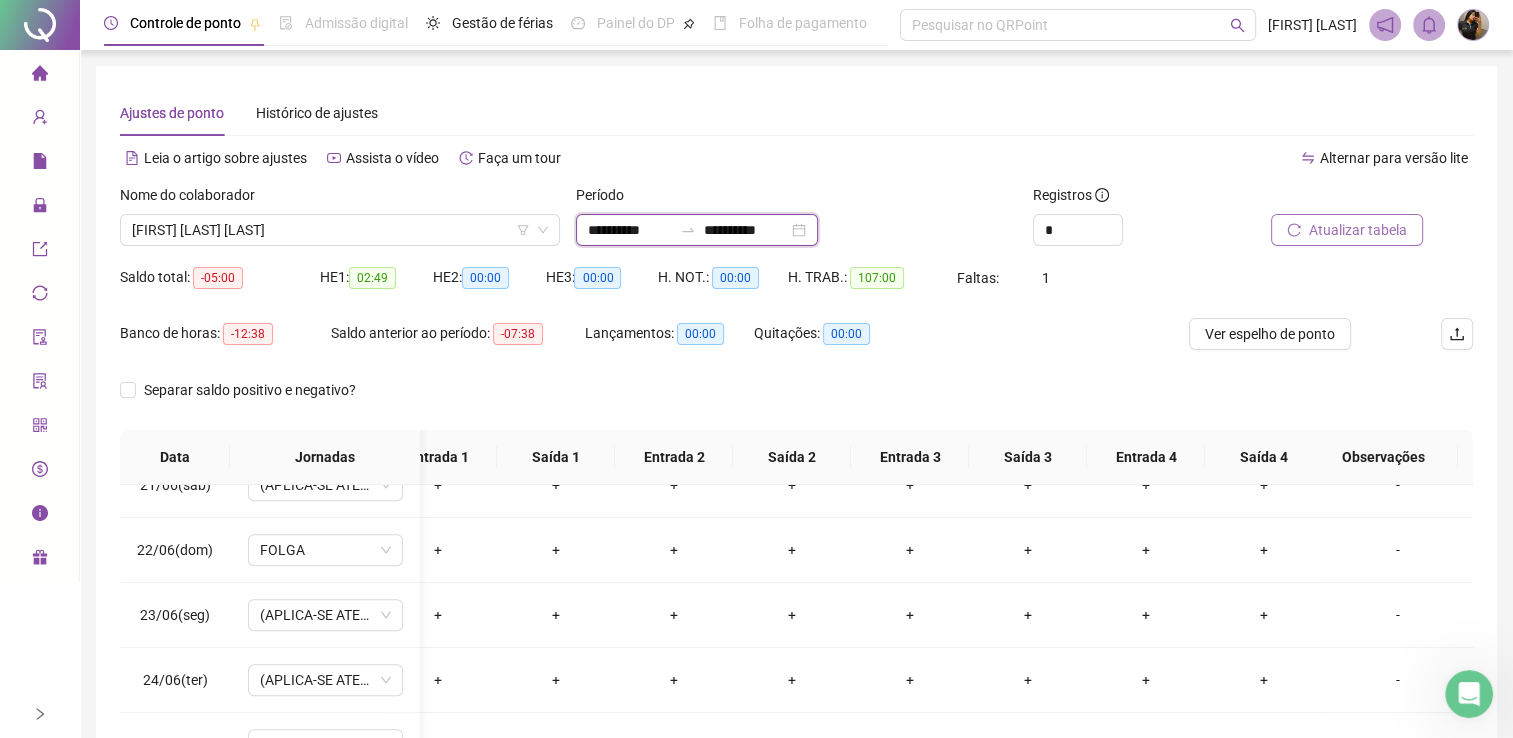 click on "**********" at bounding box center [630, 230] 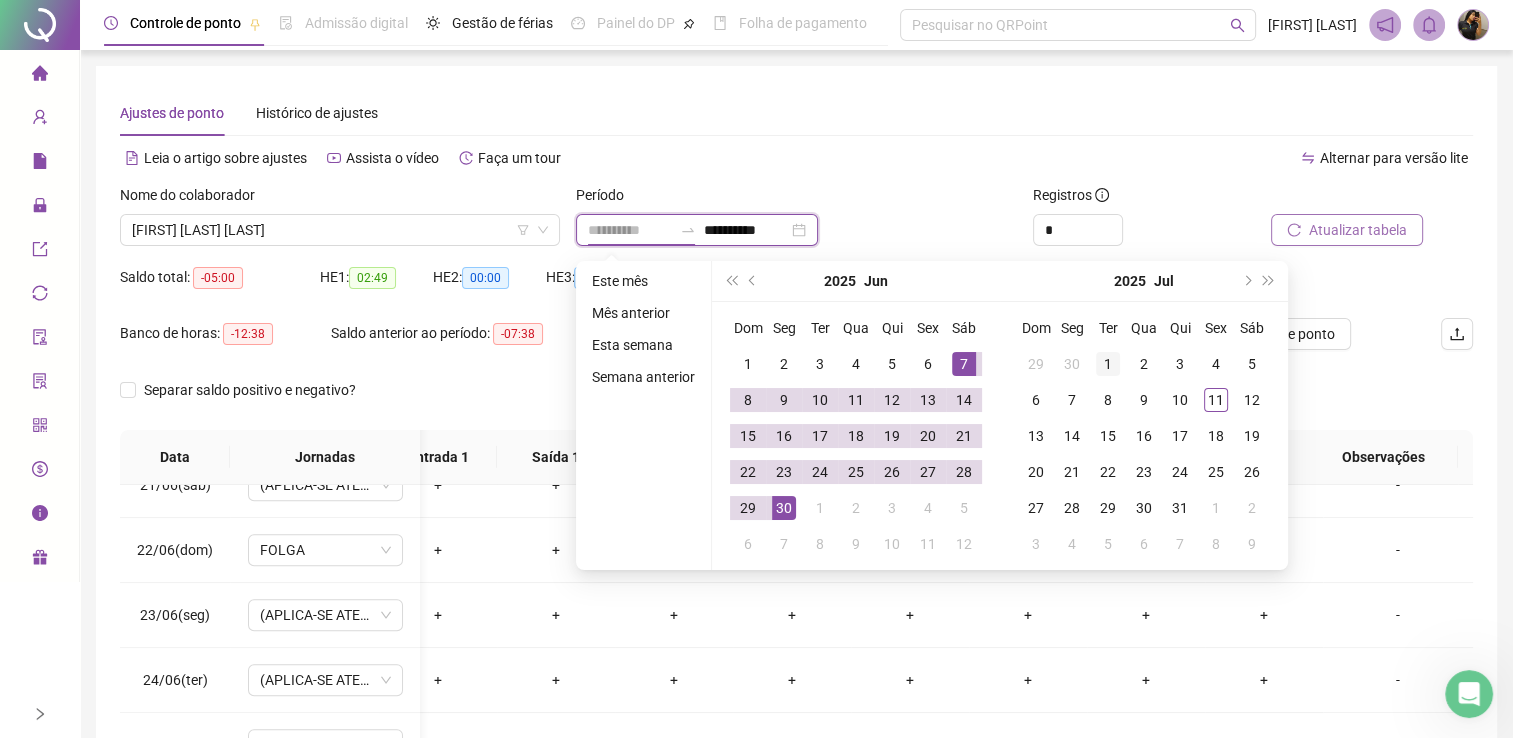 type on "**********" 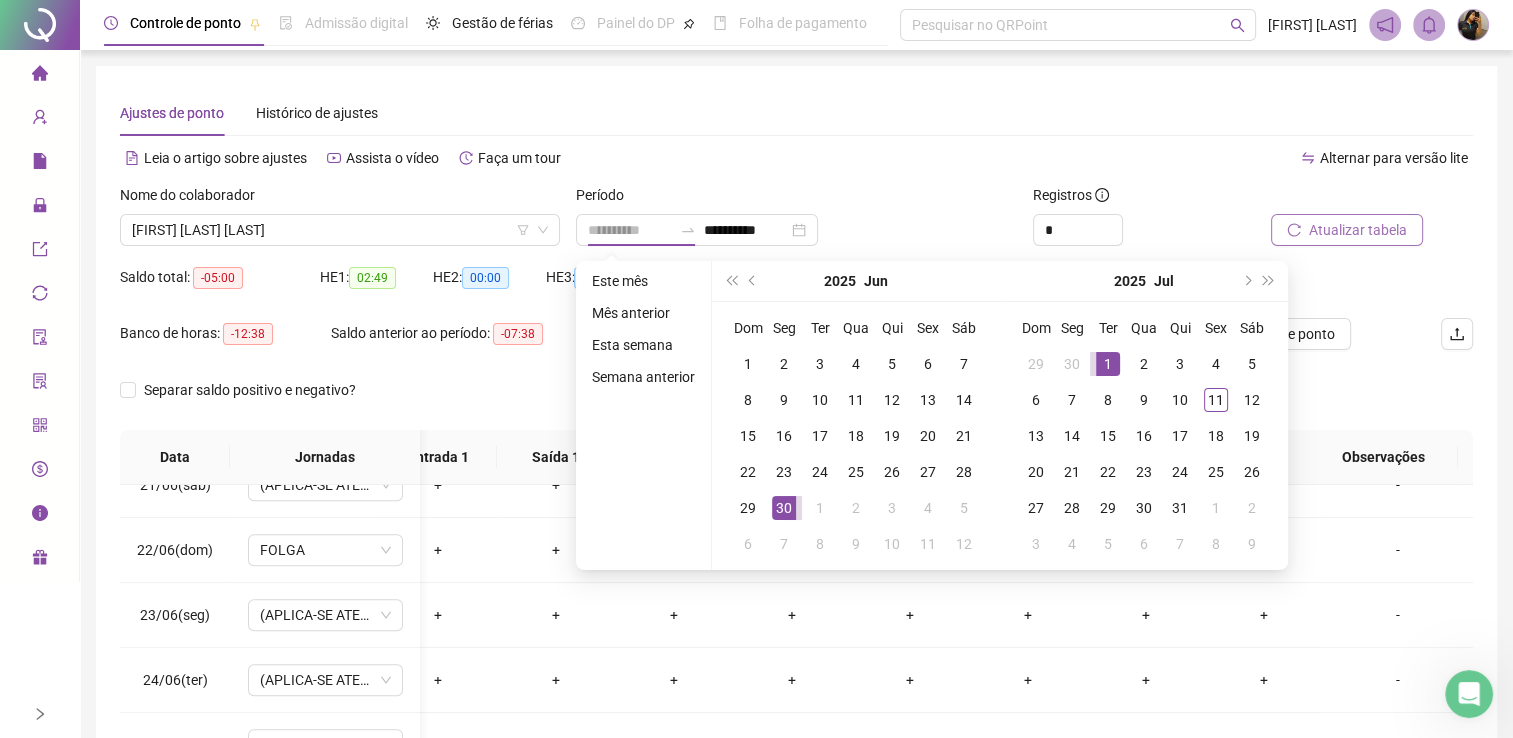 click on "1" at bounding box center [1108, 364] 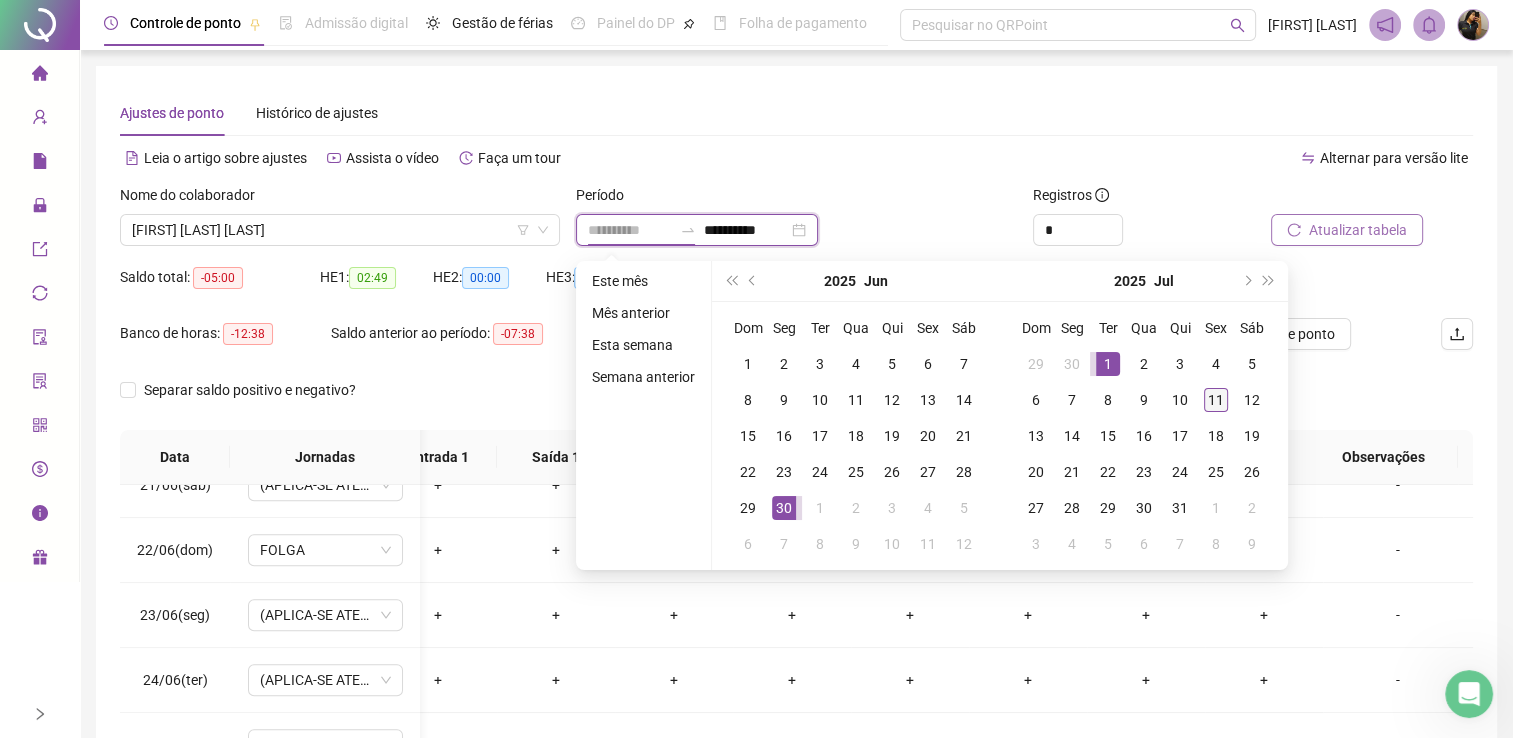 type on "**********" 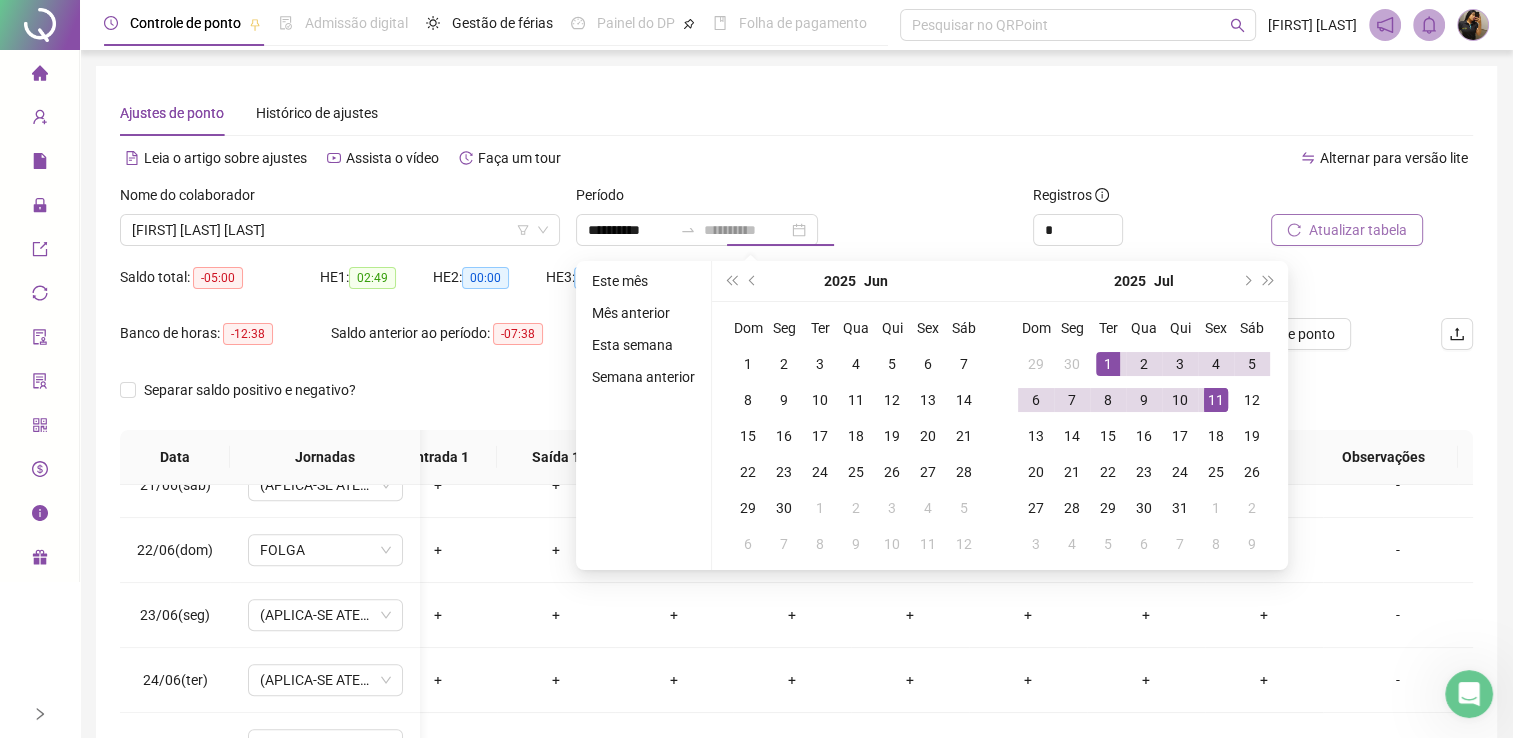 click on "11" at bounding box center [1216, 400] 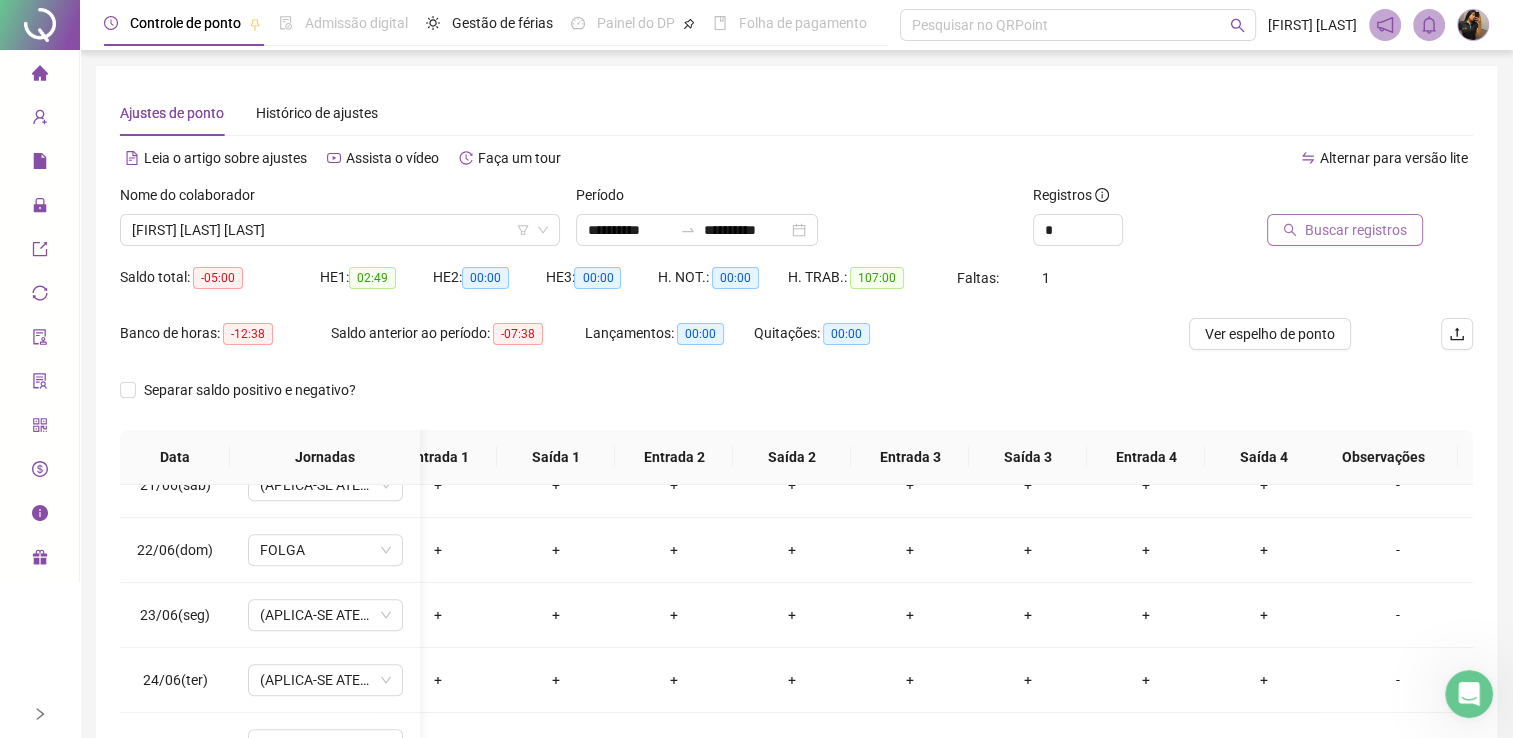 click on "Buscar registros" at bounding box center (1356, 230) 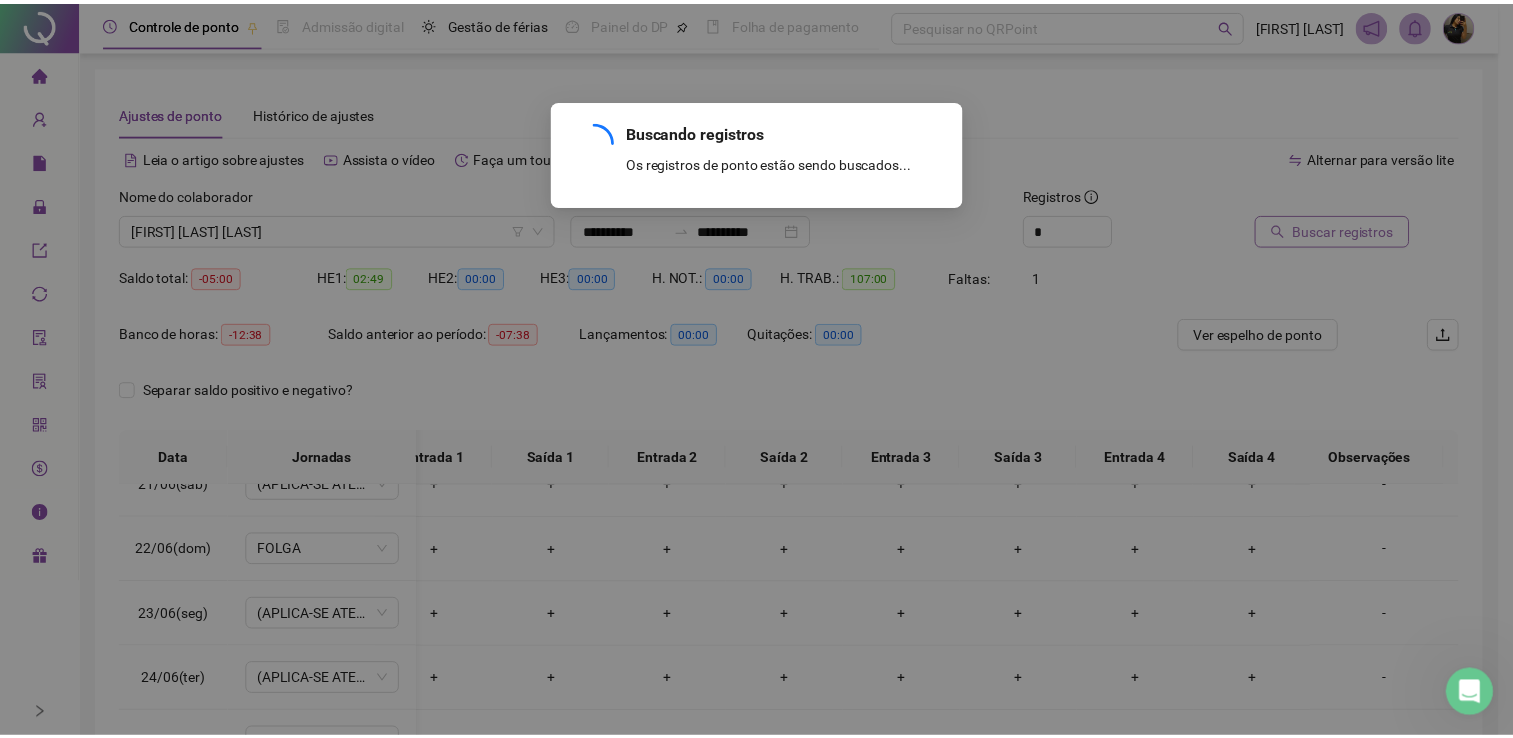 scroll, scrollTop: 300, scrollLeft: 41, axis: both 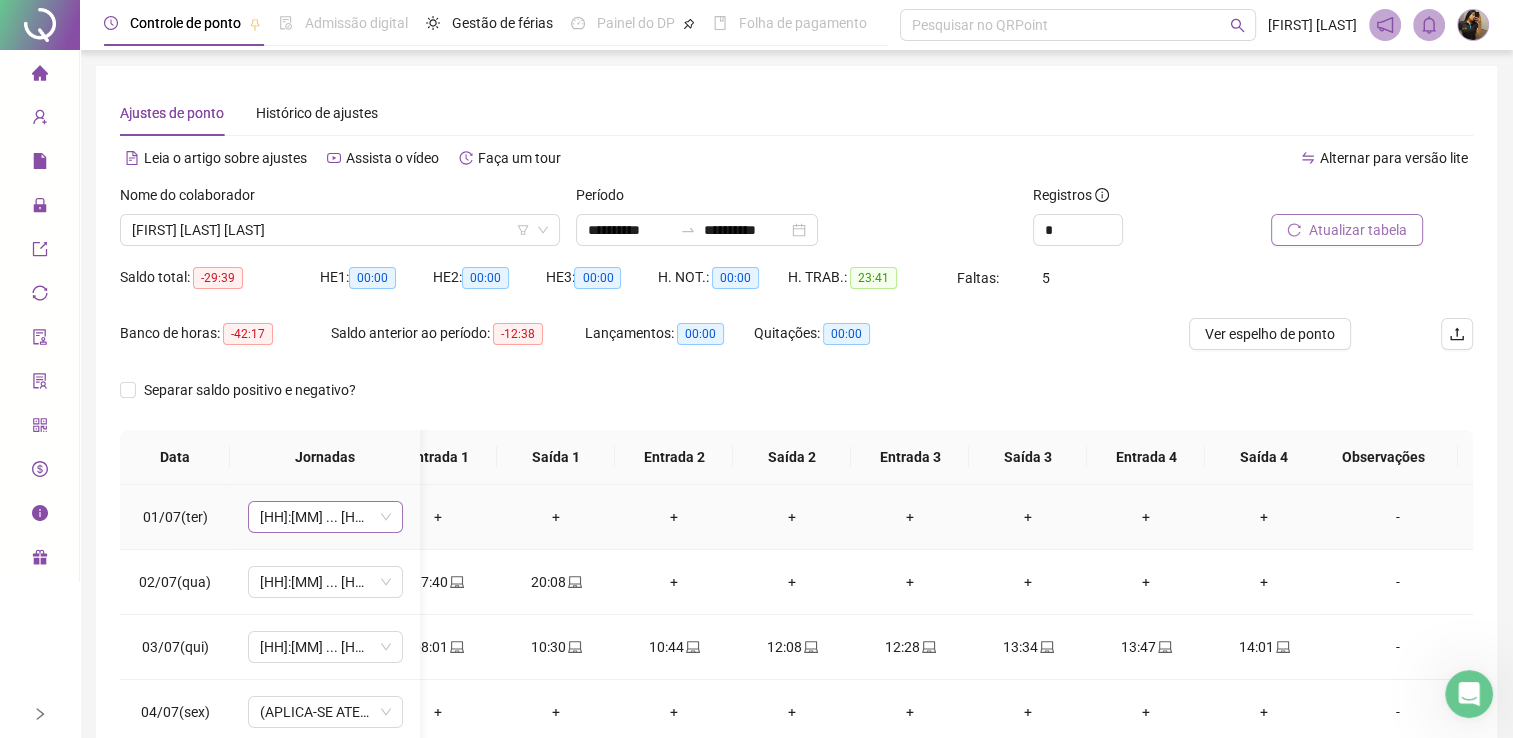 click on "[HH]:[MM] ... [HH]:[MM] (8 HORAS)" at bounding box center (325, 517) 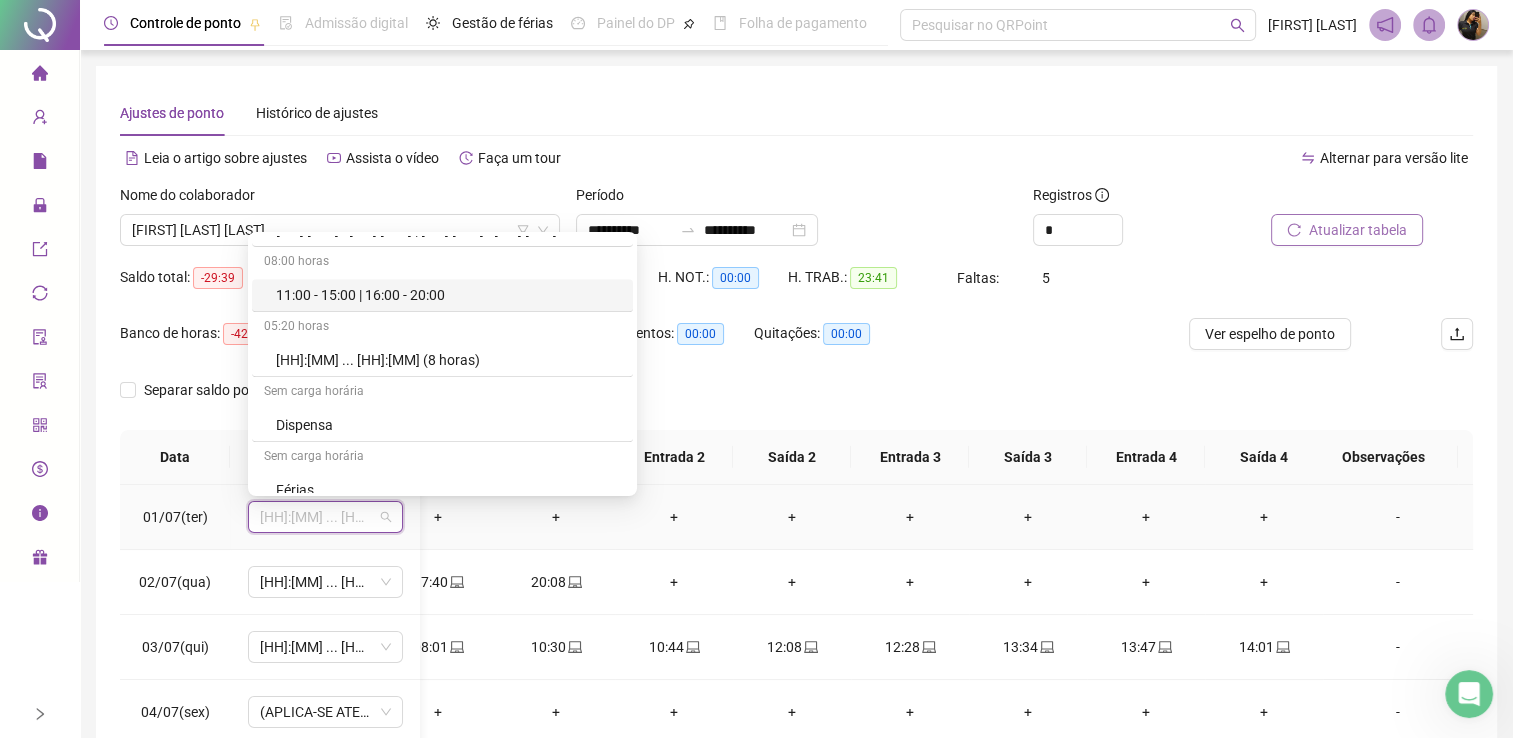 scroll, scrollTop: 1000, scrollLeft: 0, axis: vertical 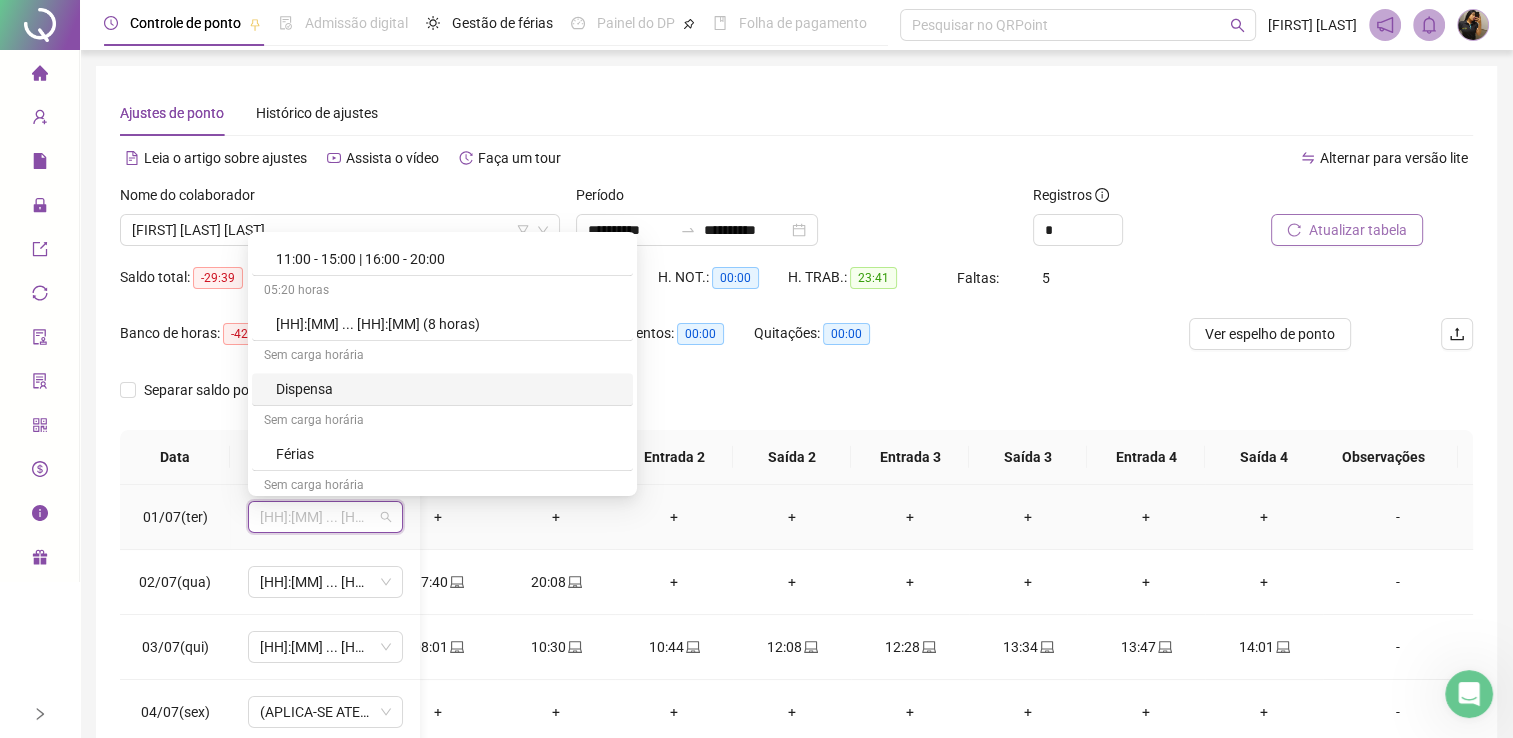 click on "Dispensa" at bounding box center (448, 389) 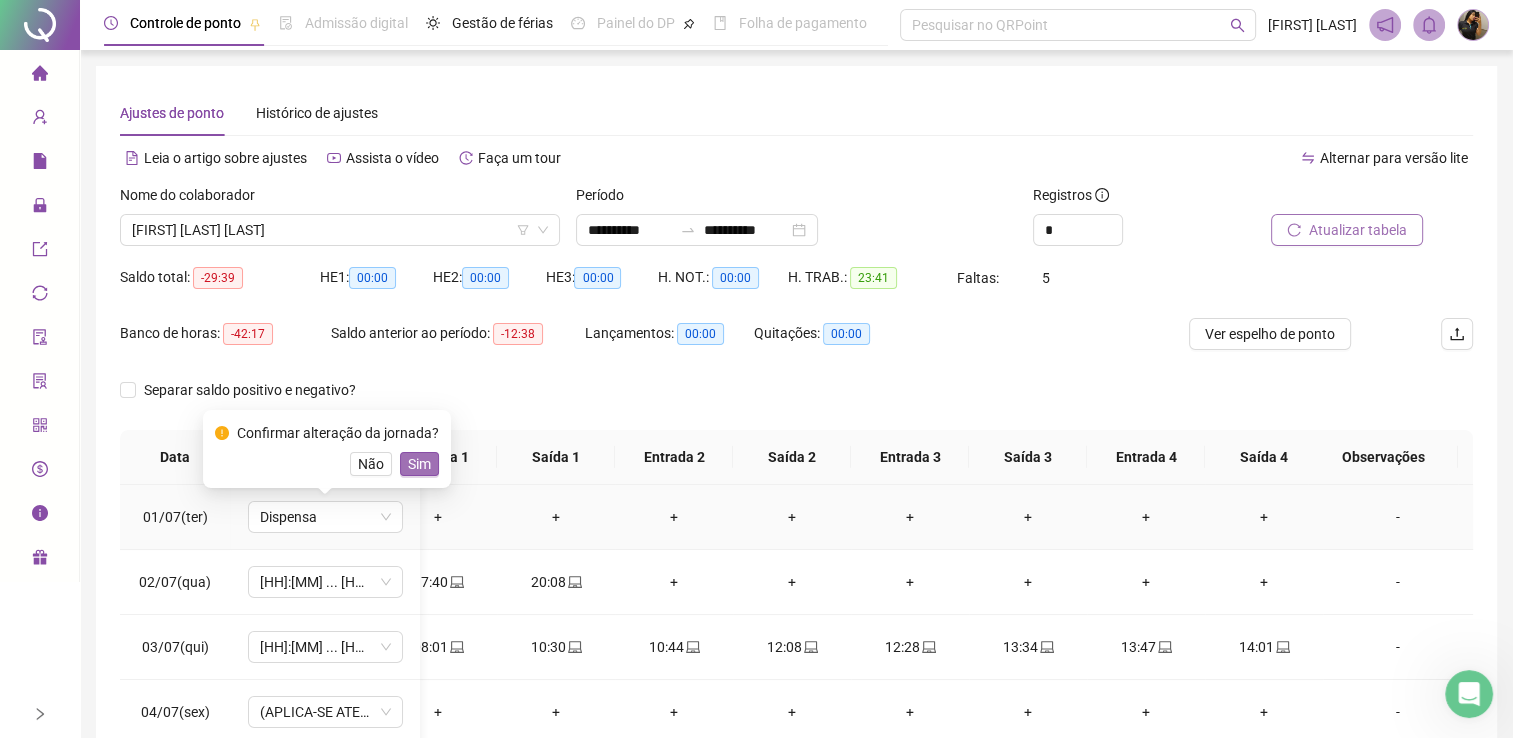 click on "Sim" at bounding box center (419, 464) 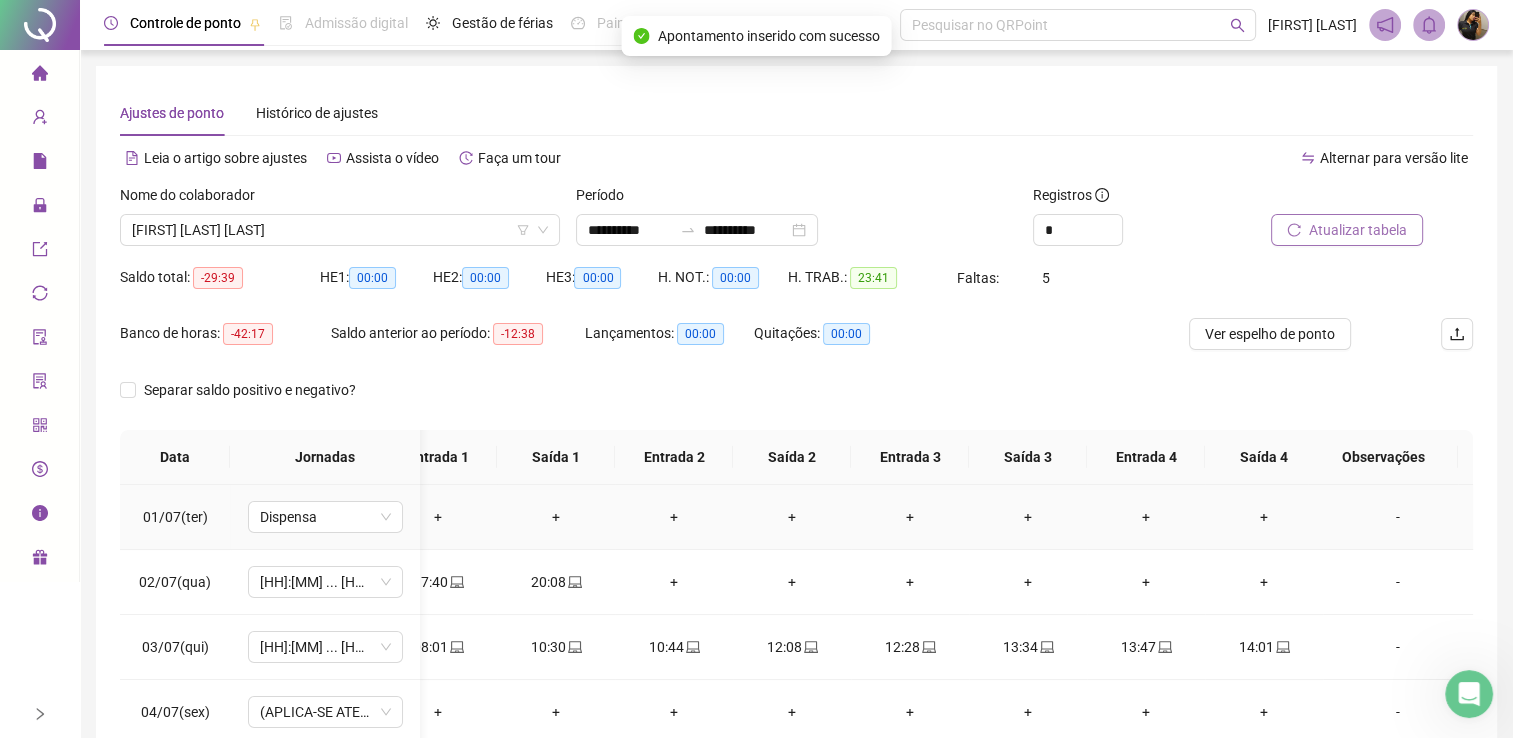 click on "-" at bounding box center (1398, 517) 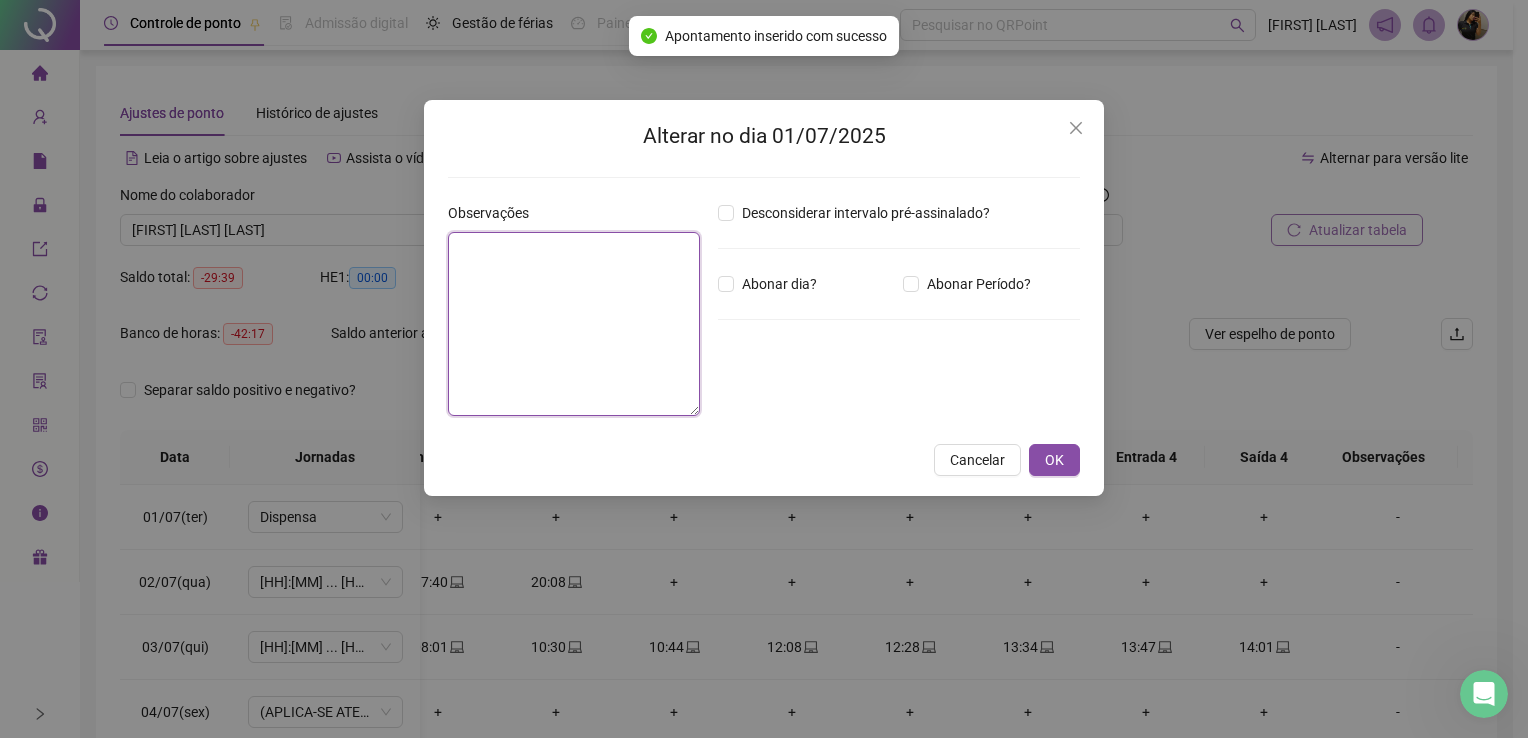 click at bounding box center [574, 324] 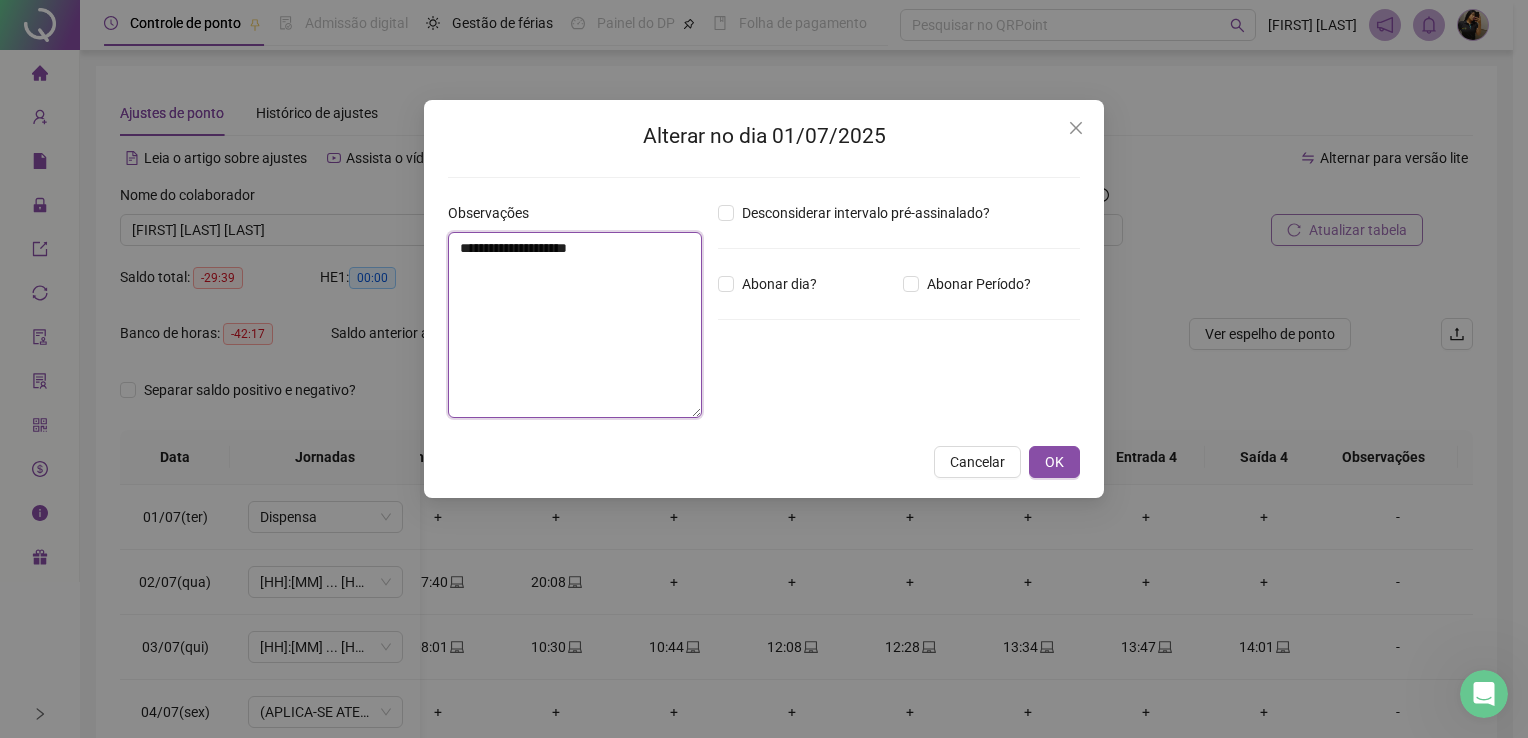 click on "**********" at bounding box center [575, 325] 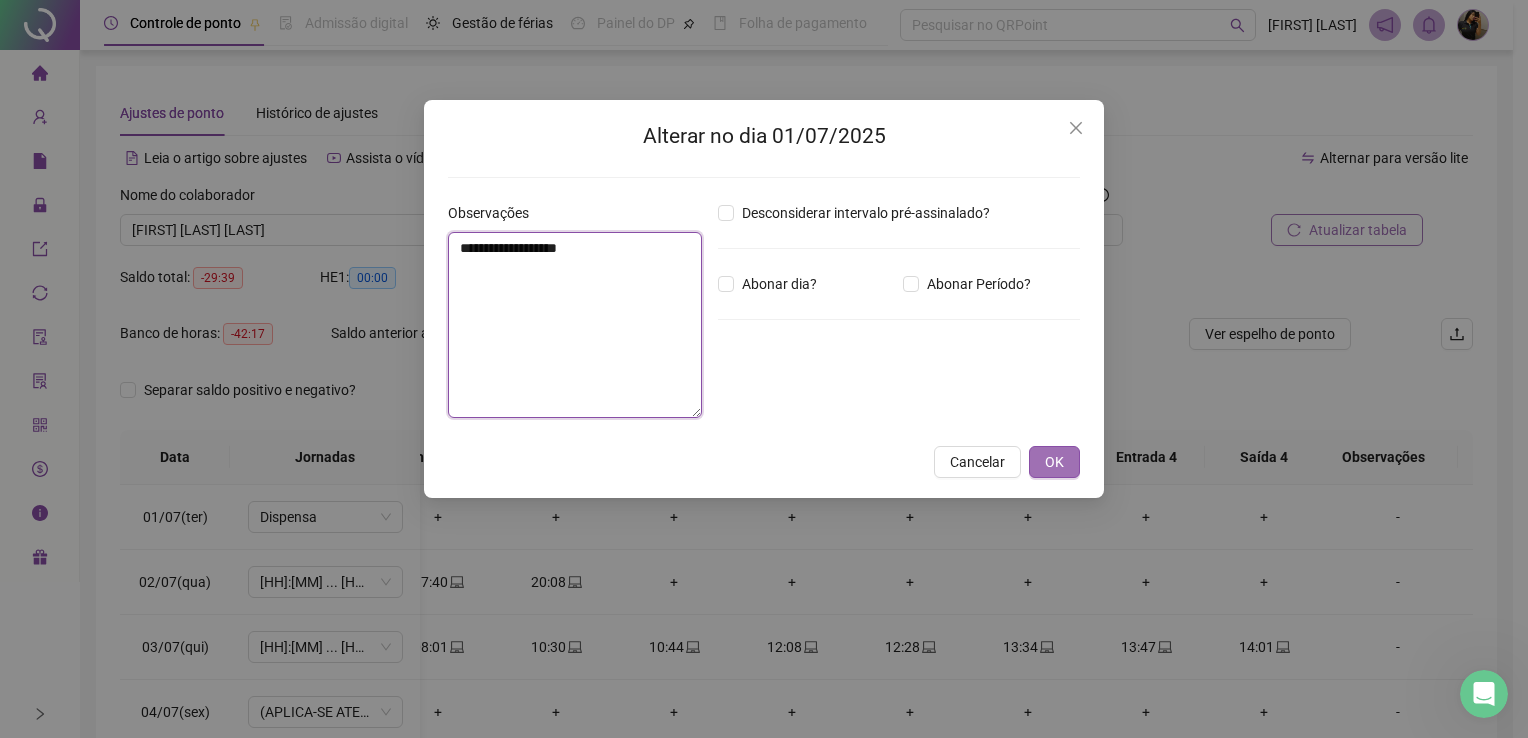 type on "**********" 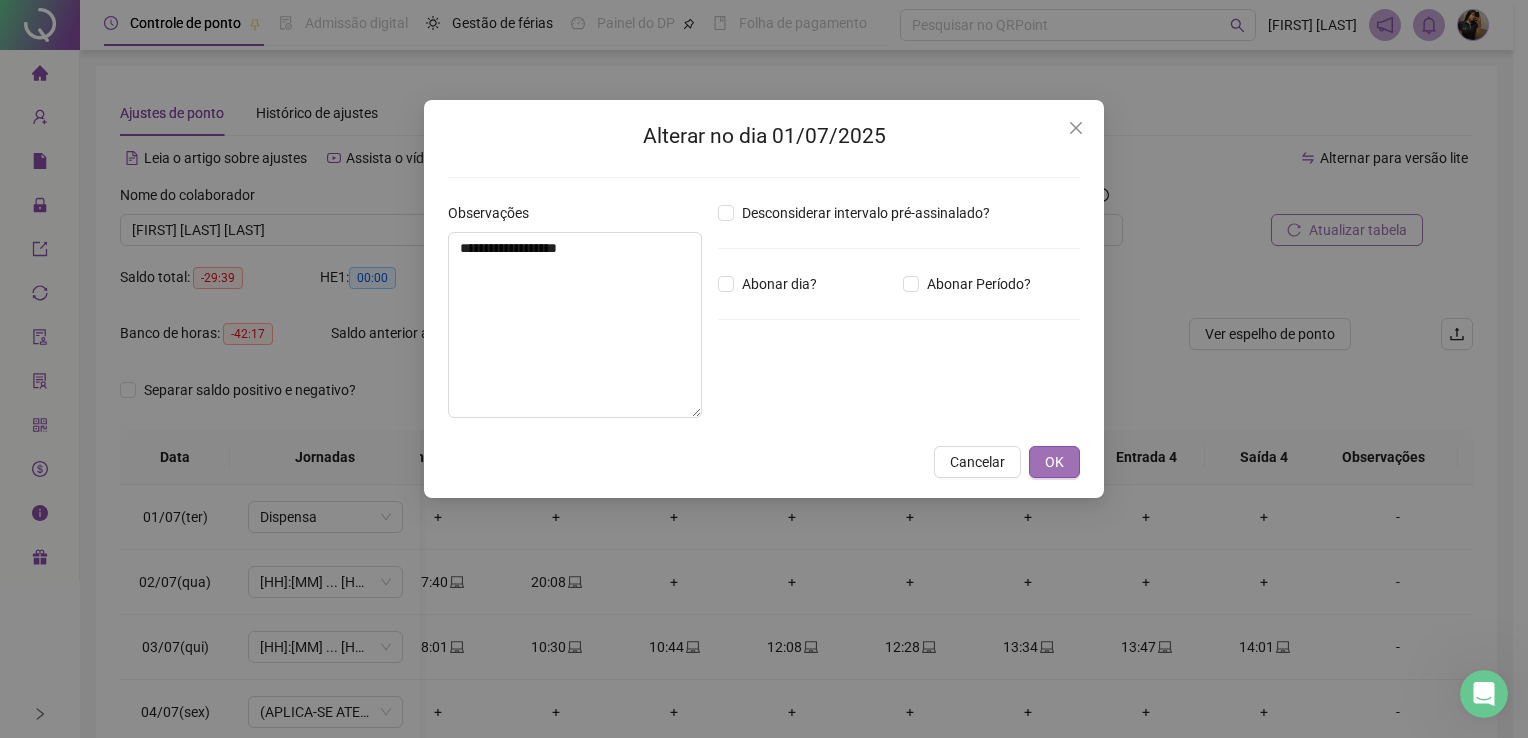 click on "OK" at bounding box center [1054, 462] 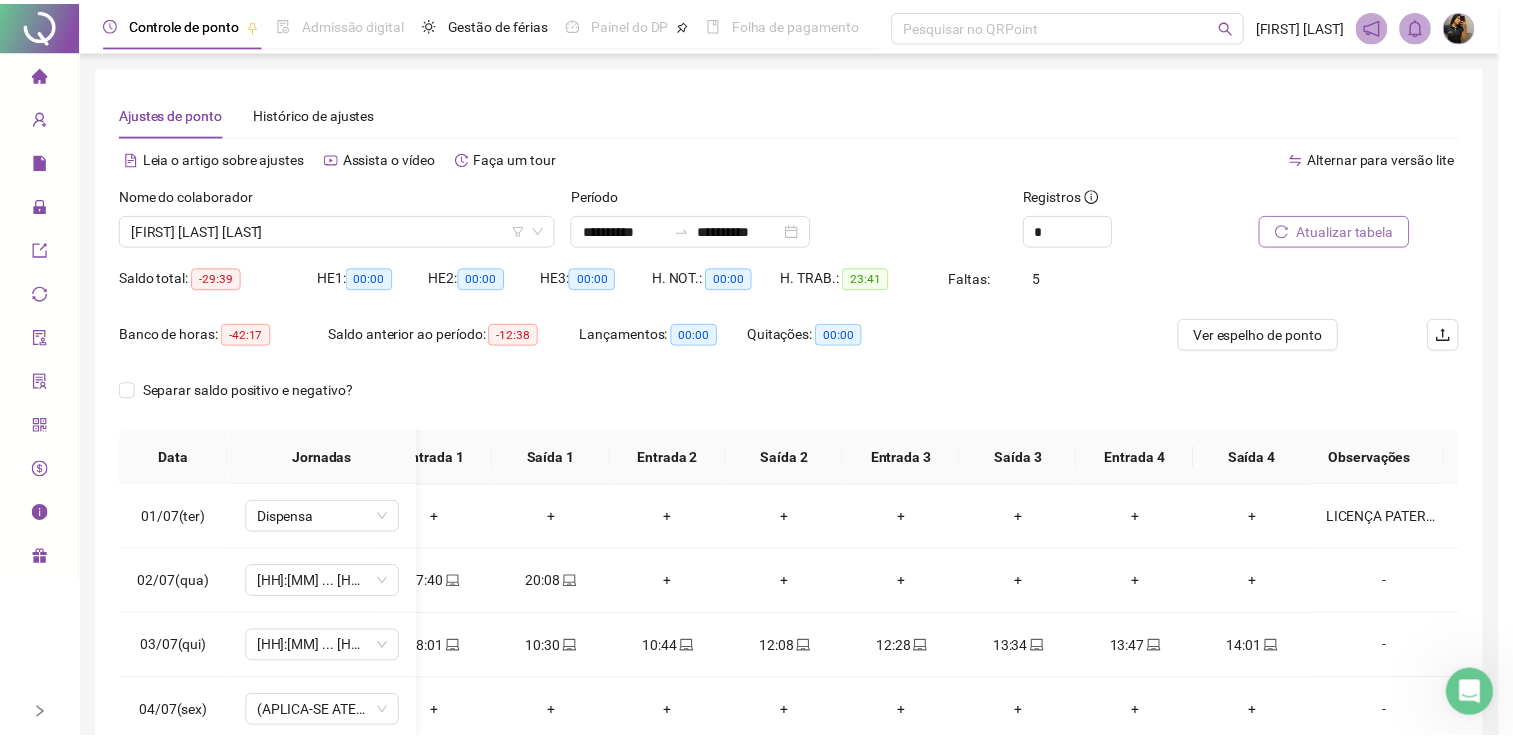 scroll, scrollTop: 0, scrollLeft: 40, axis: horizontal 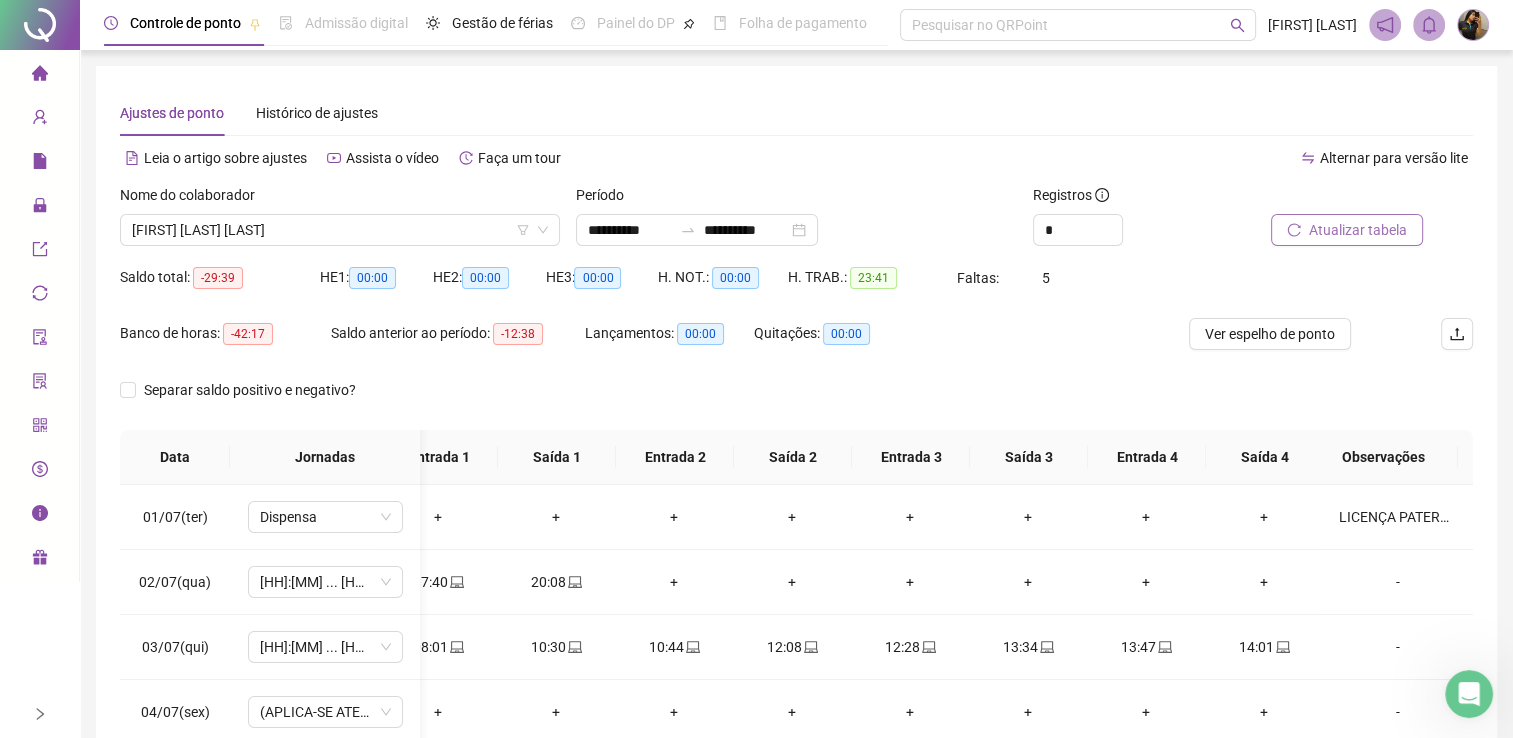 click on "Banco de horas:   -42:17 Saldo anterior ao período:   -12:38 Lançamentos:   00:00 Quitações:   00:00" at bounding box center [627, 346] 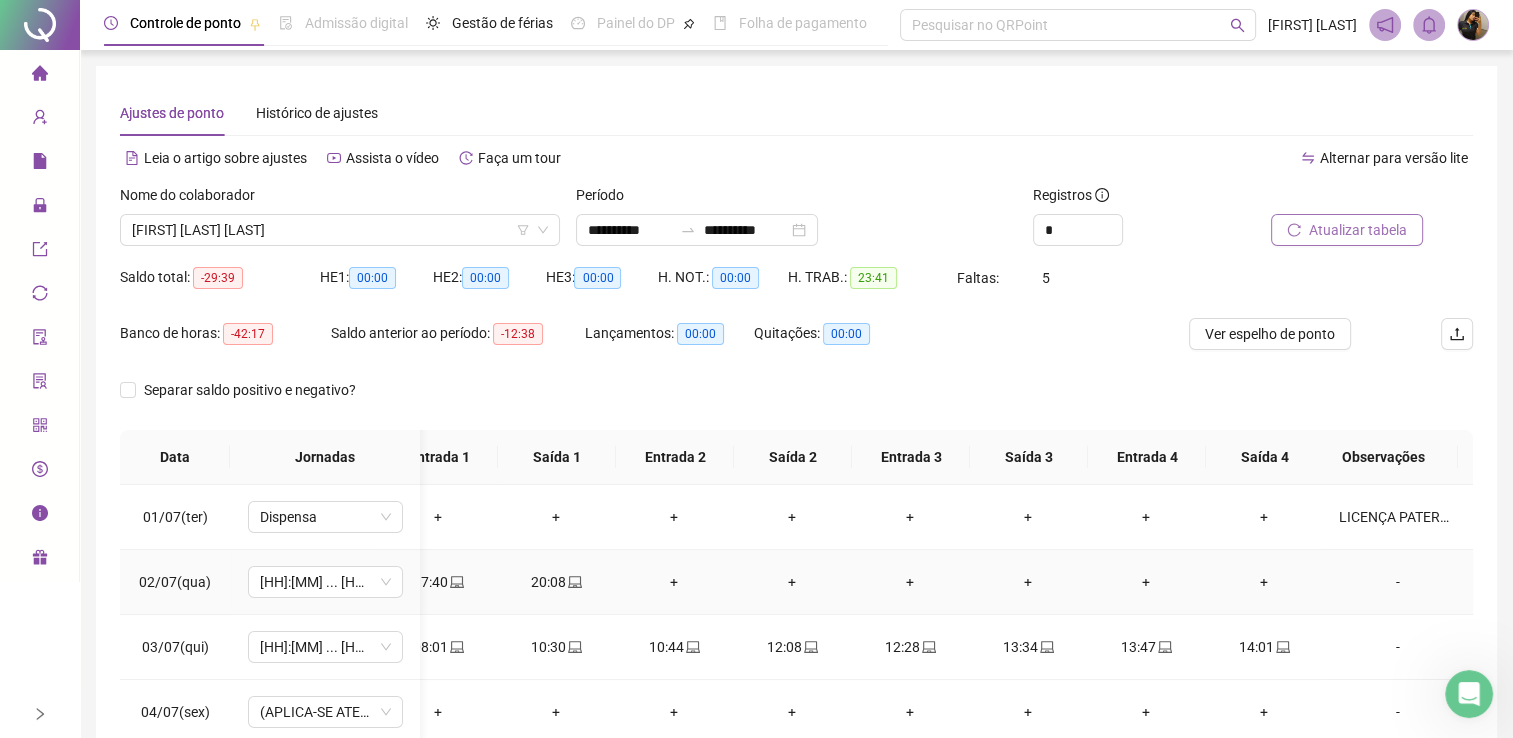 scroll, scrollTop: 65, scrollLeft: 41, axis: both 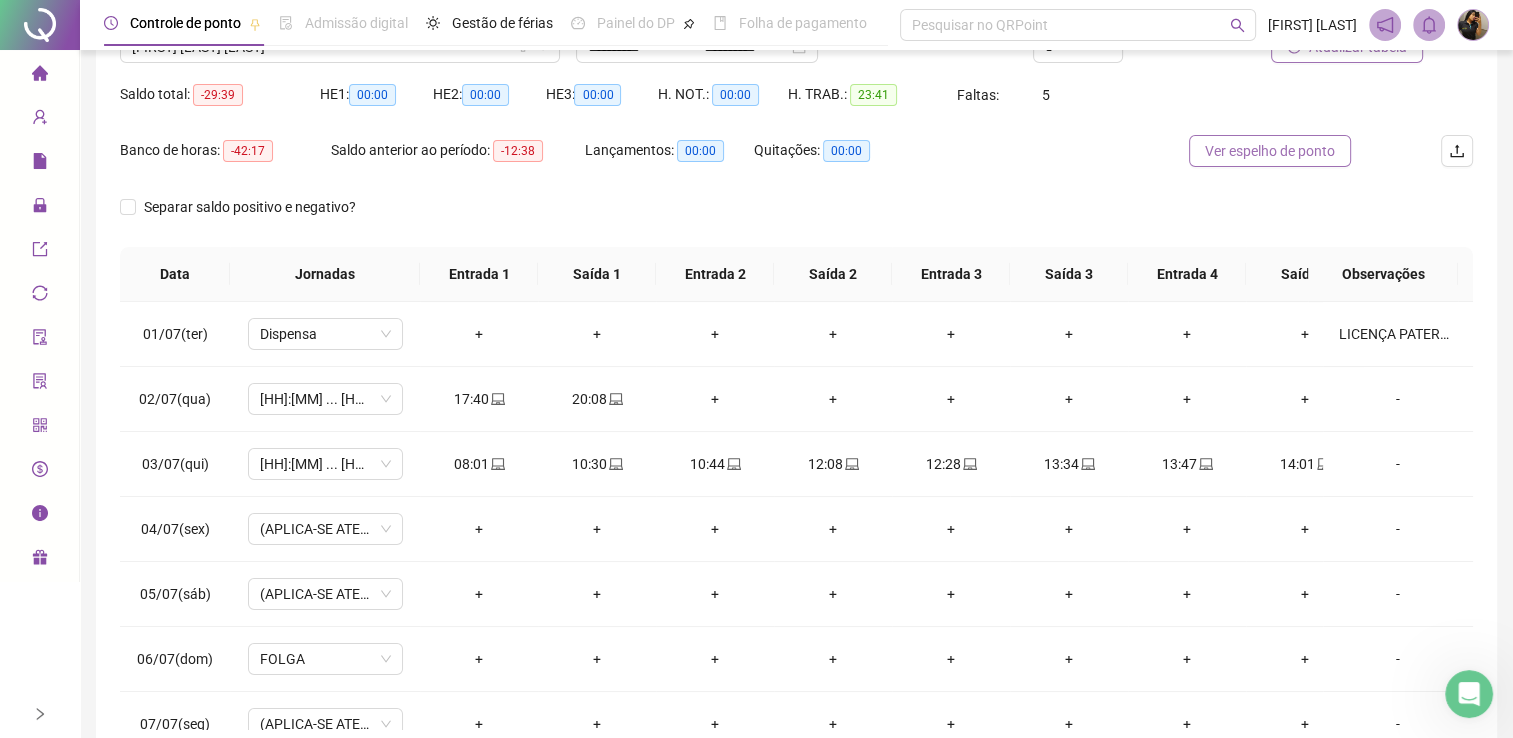click on "Ver espelho de ponto" at bounding box center [1270, 151] 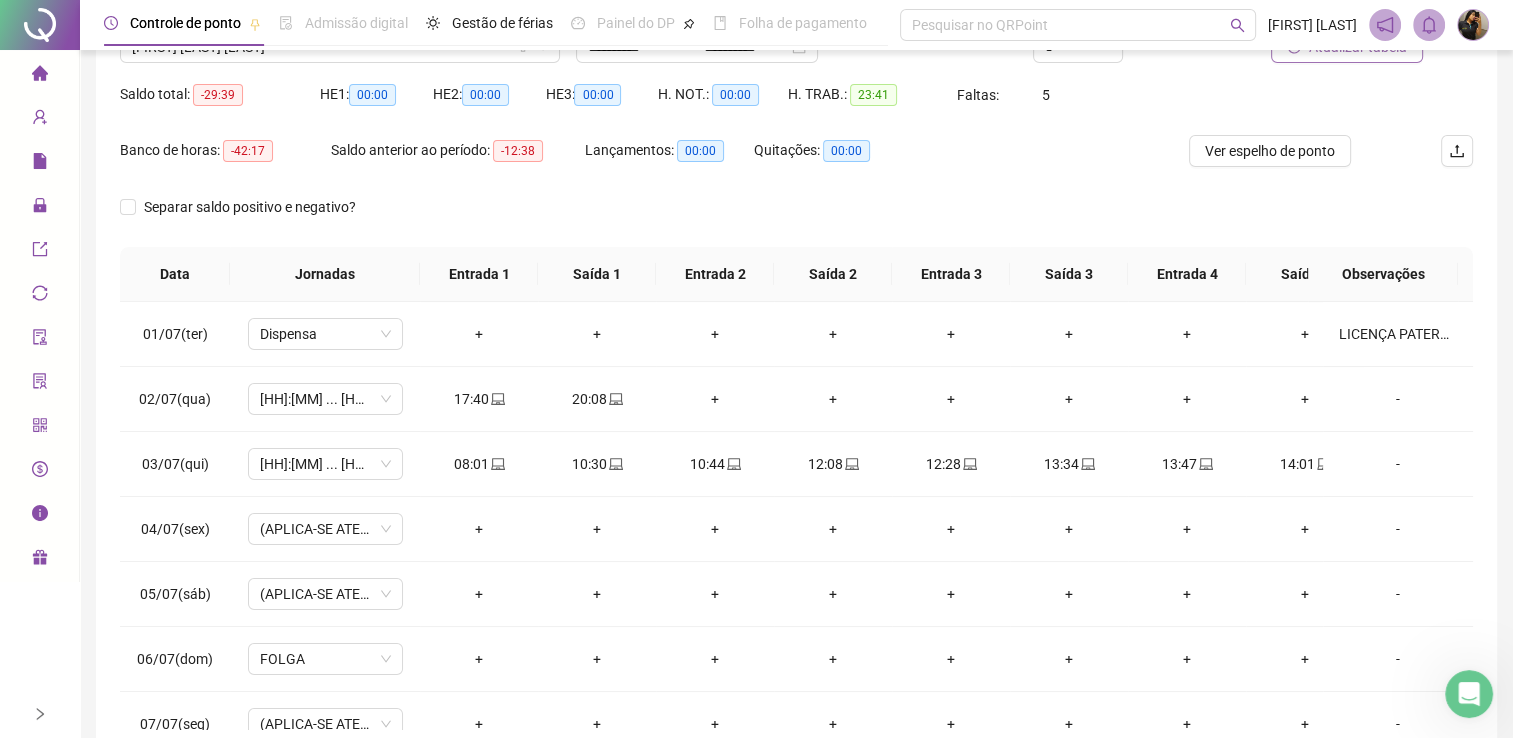 scroll, scrollTop: 0, scrollLeft: 0, axis: both 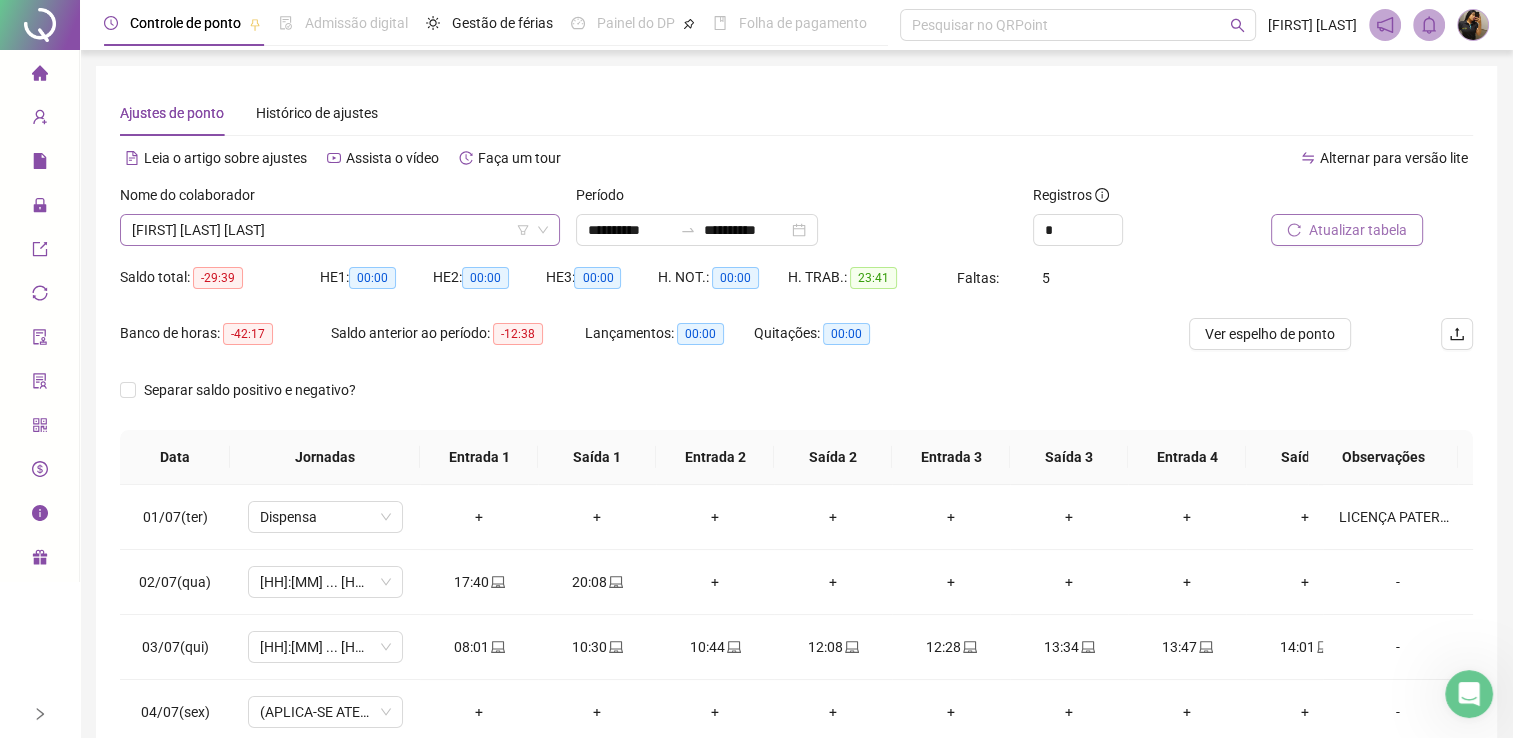click on "[FIRST] [LAST] [LAST]" at bounding box center [340, 230] 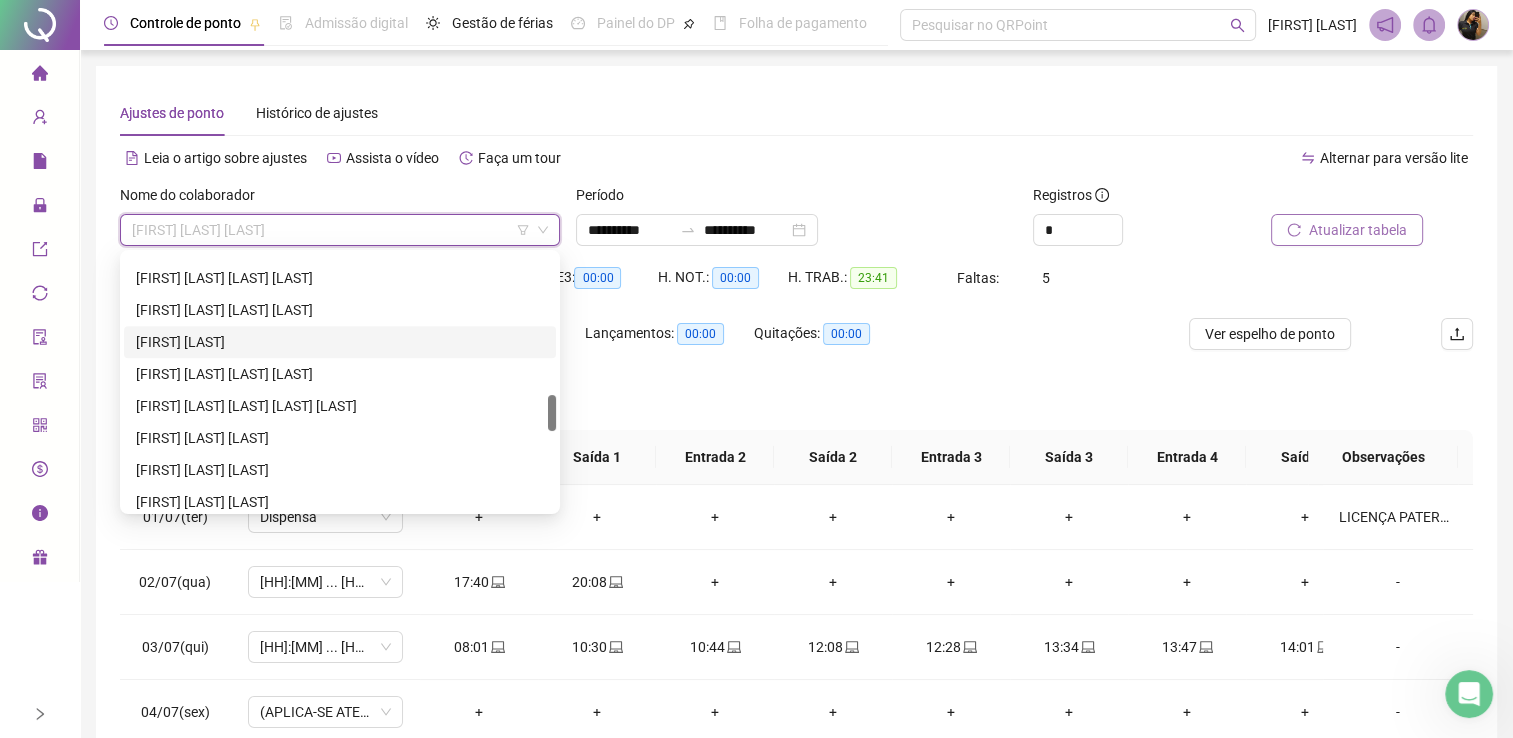 scroll, scrollTop: 884, scrollLeft: 0, axis: vertical 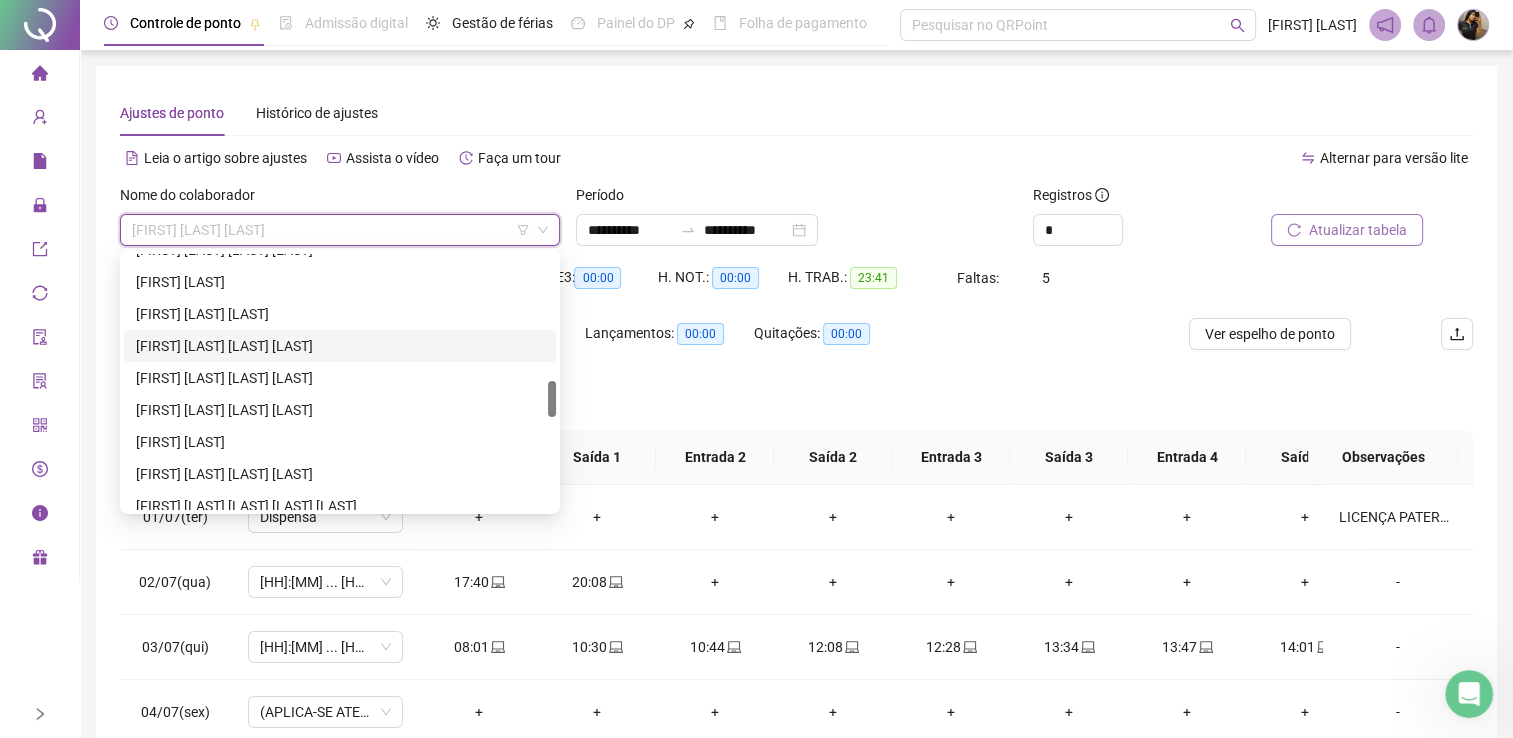 click on "[FIRST] [LAST] [LAST] [LAST]" at bounding box center [340, 346] 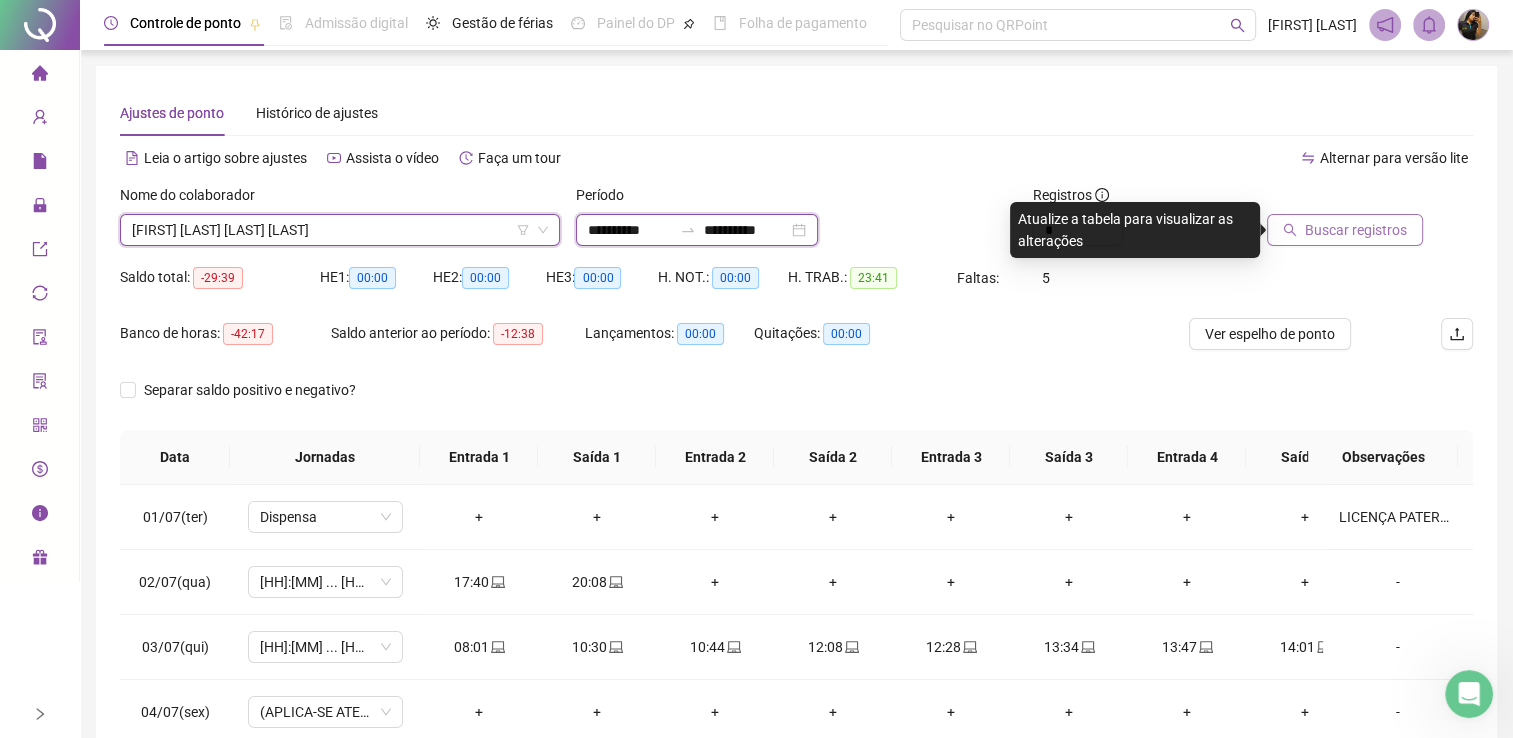 click on "**********" at bounding box center (746, 230) 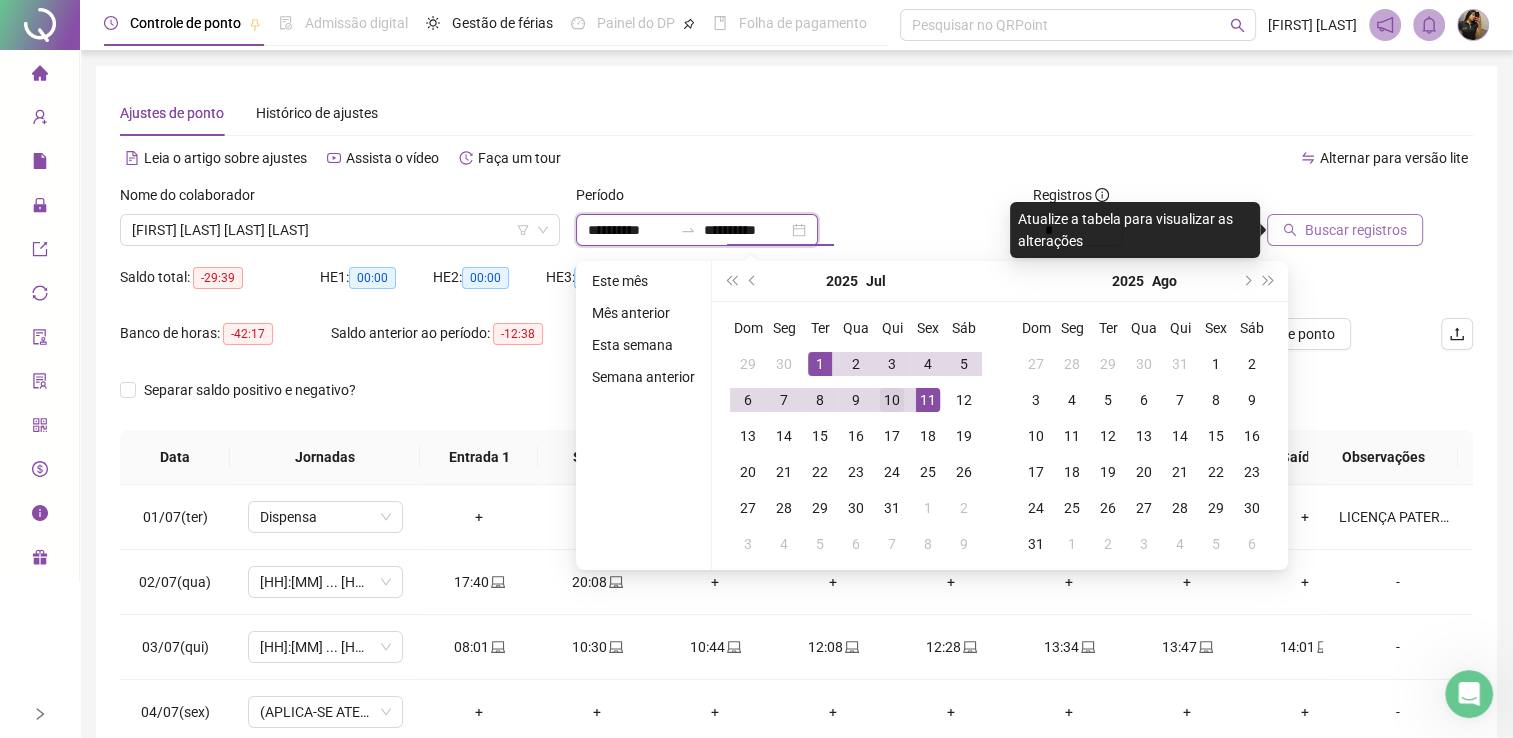 type on "**********" 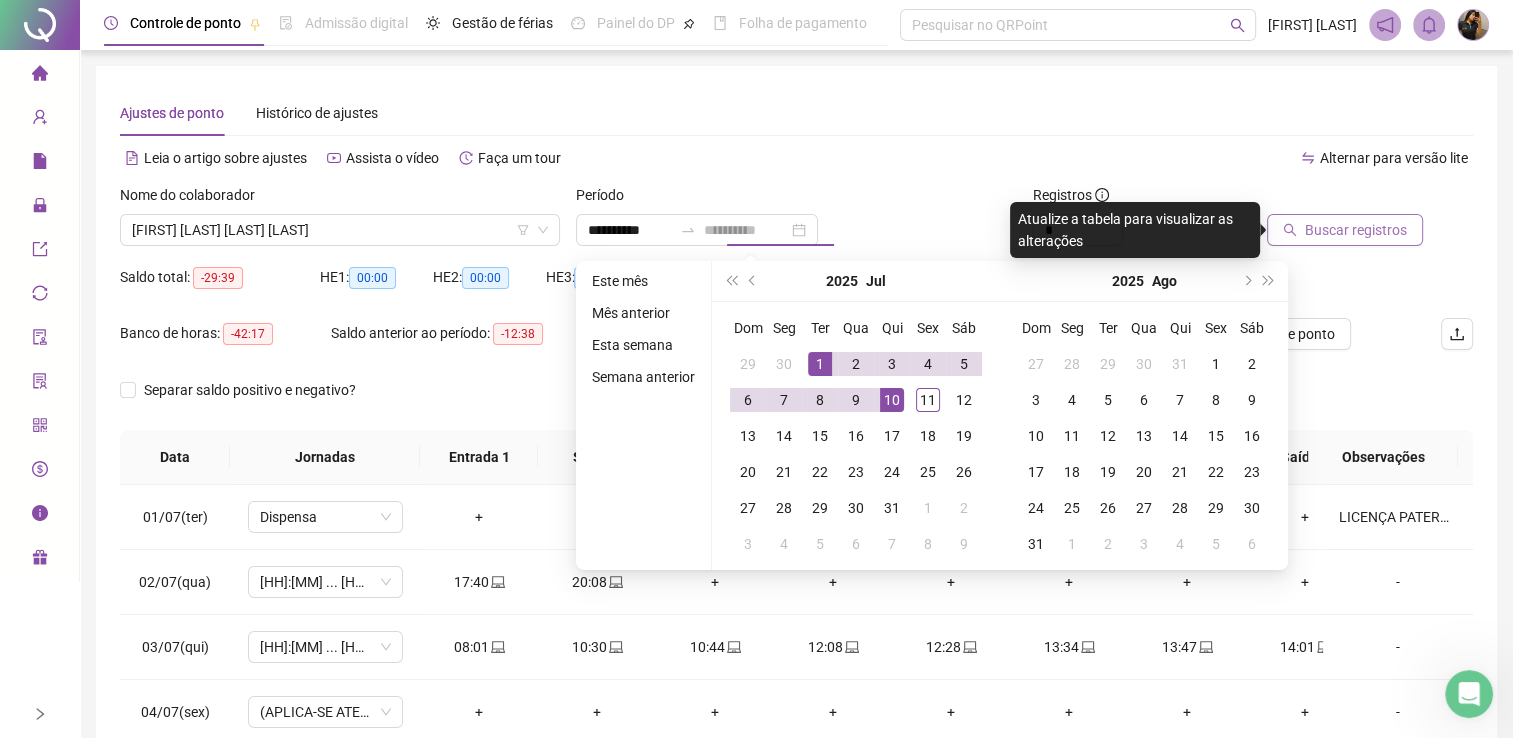 click on "10" at bounding box center (892, 400) 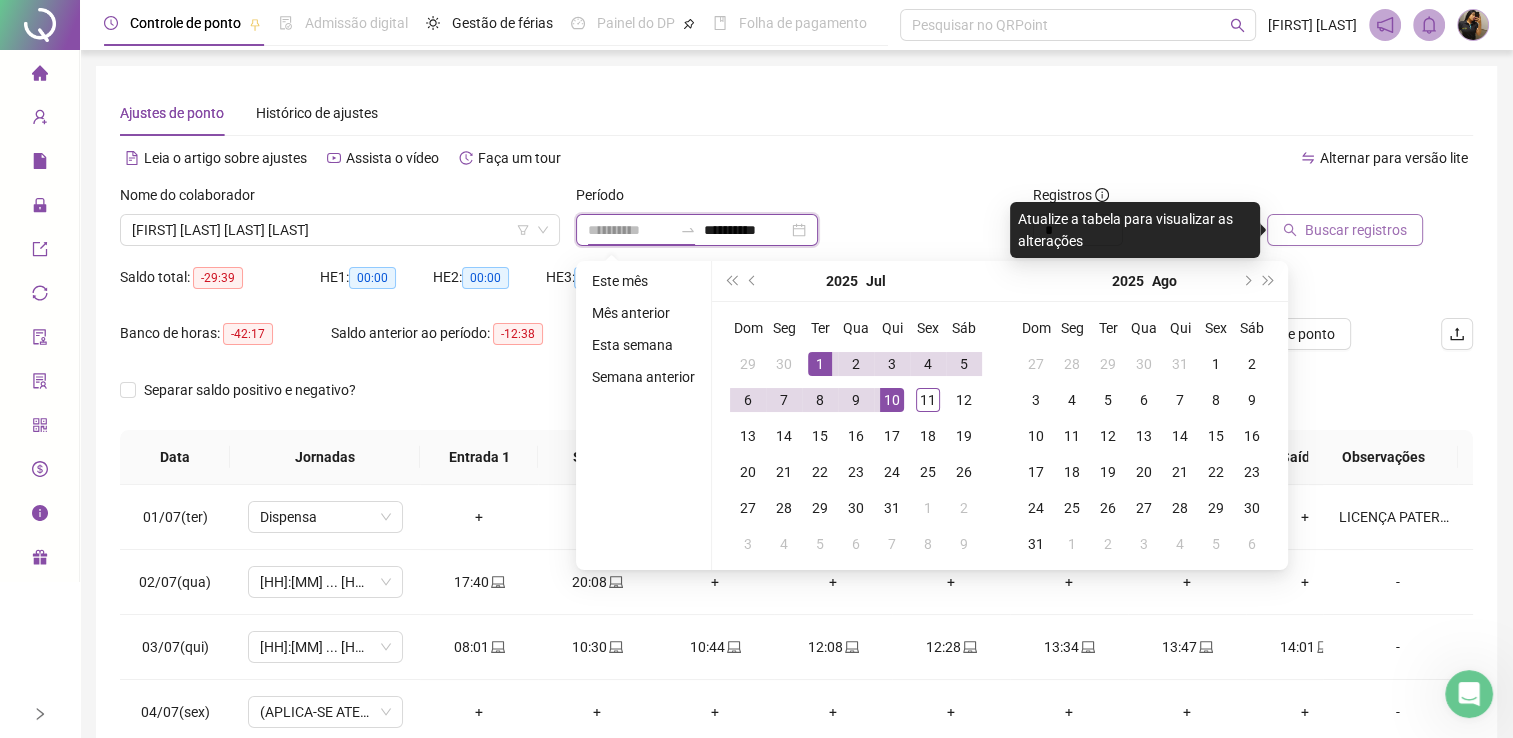 type on "**********" 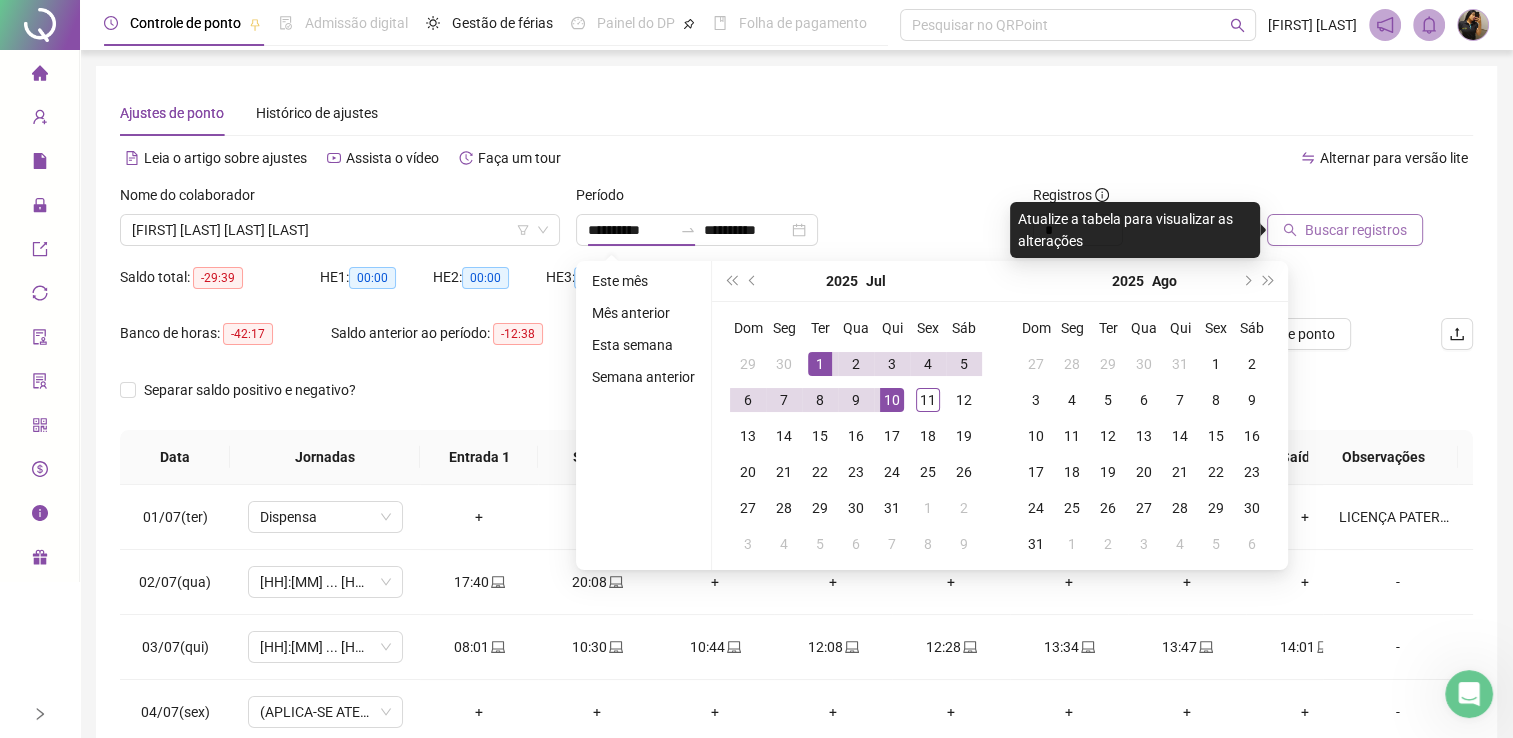 click on "Buscar registros" at bounding box center [1356, 230] 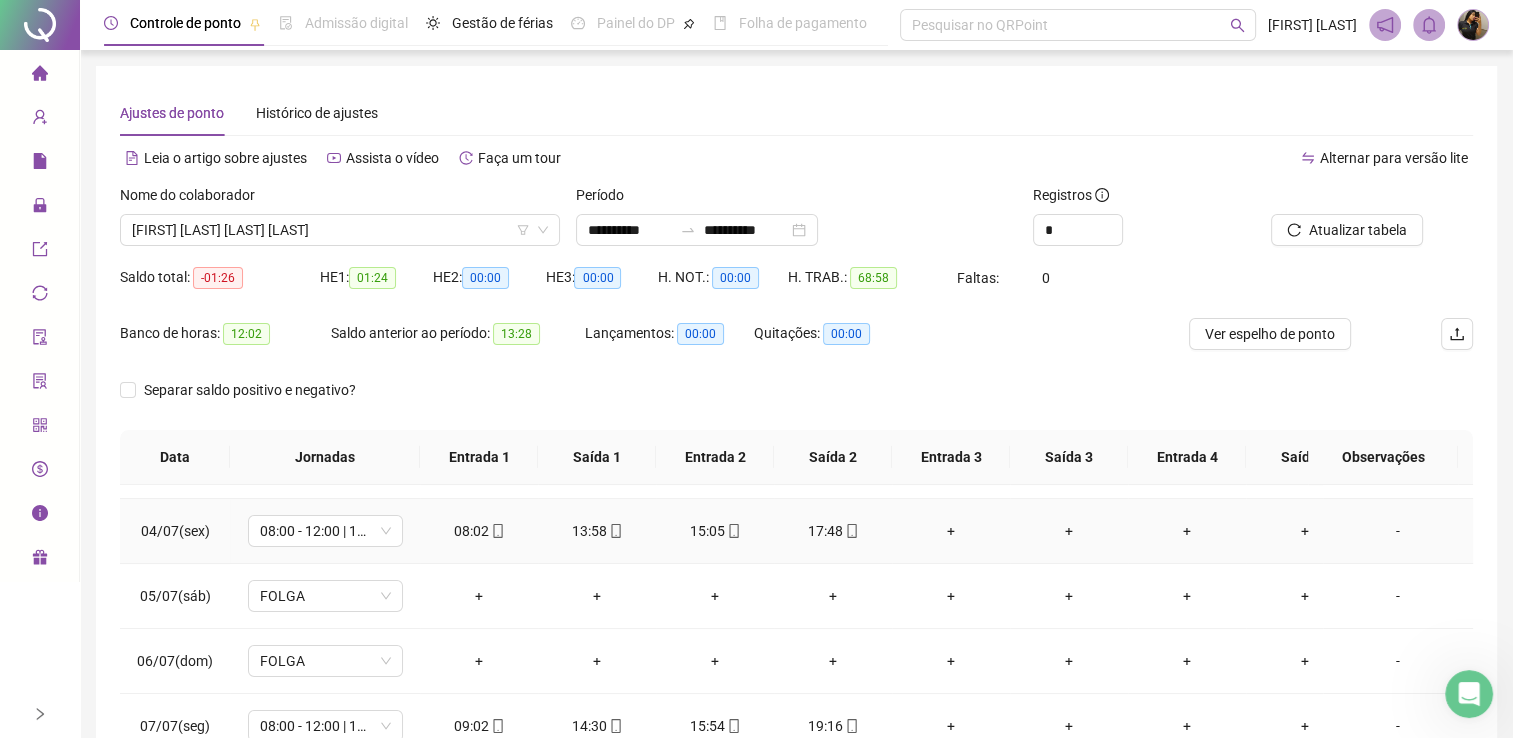 scroll, scrollTop: 236, scrollLeft: 0, axis: vertical 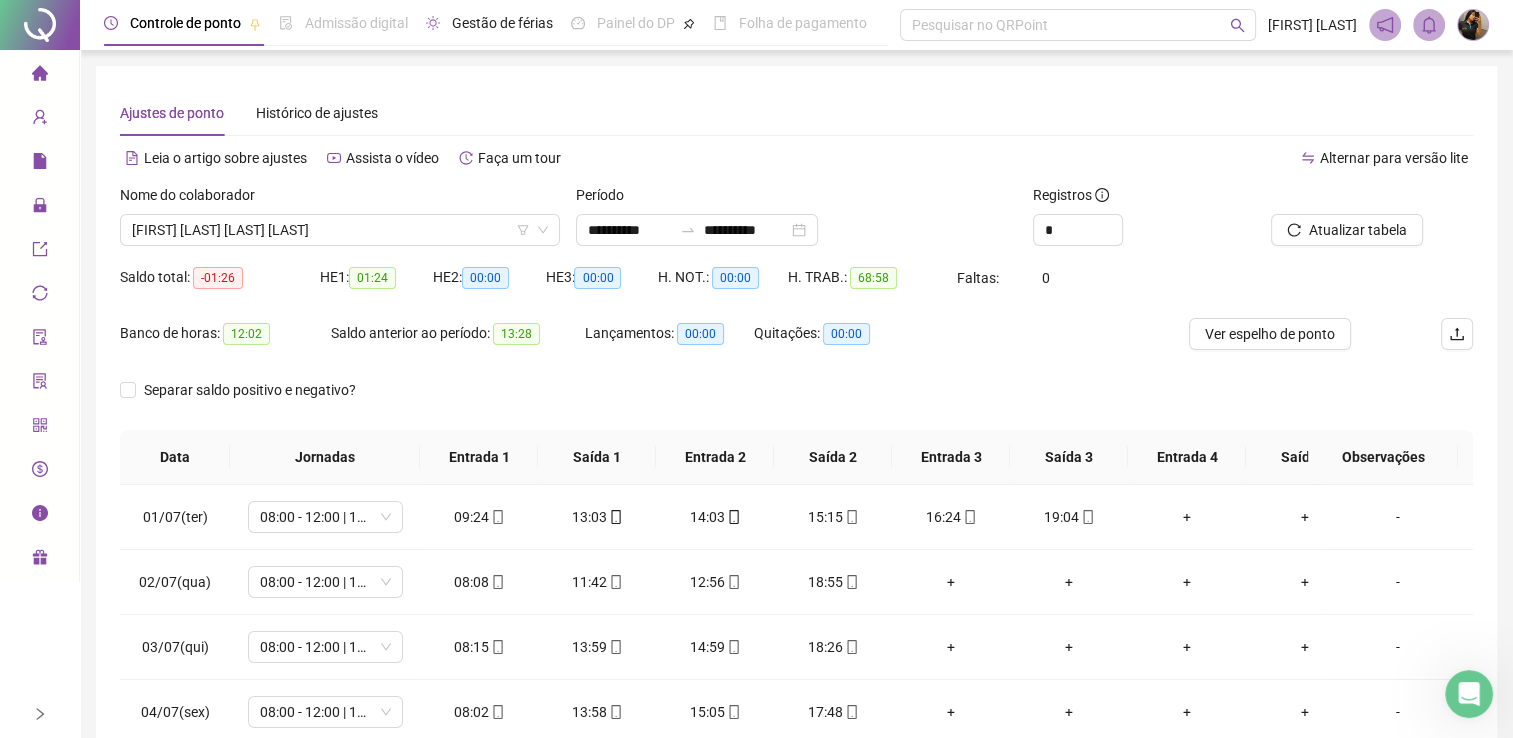 type 